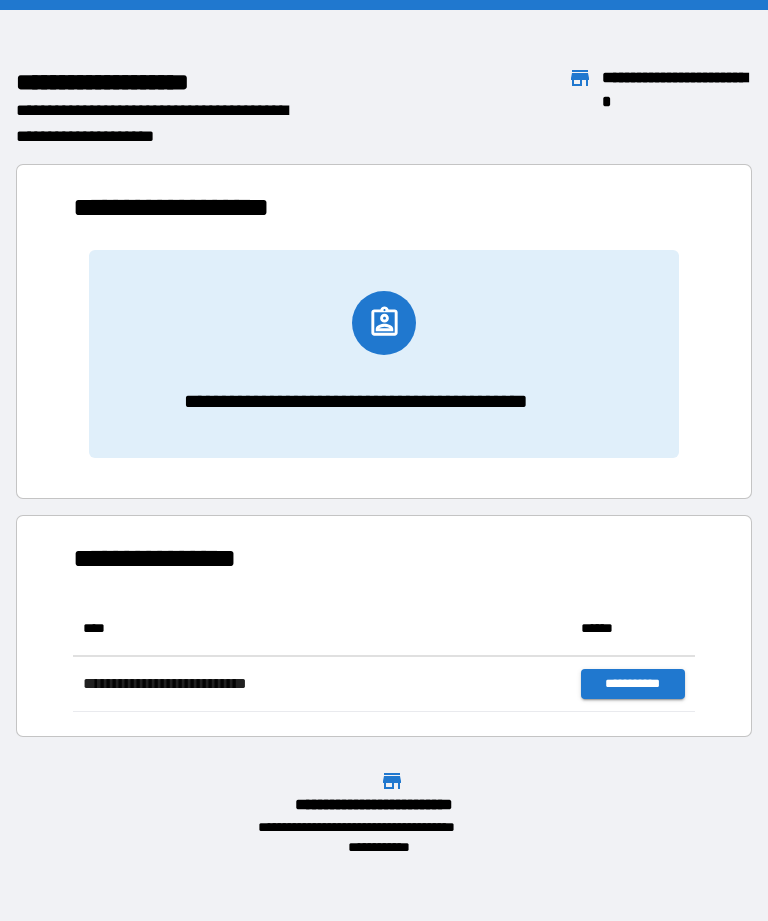 scroll, scrollTop: 0, scrollLeft: 0, axis: both 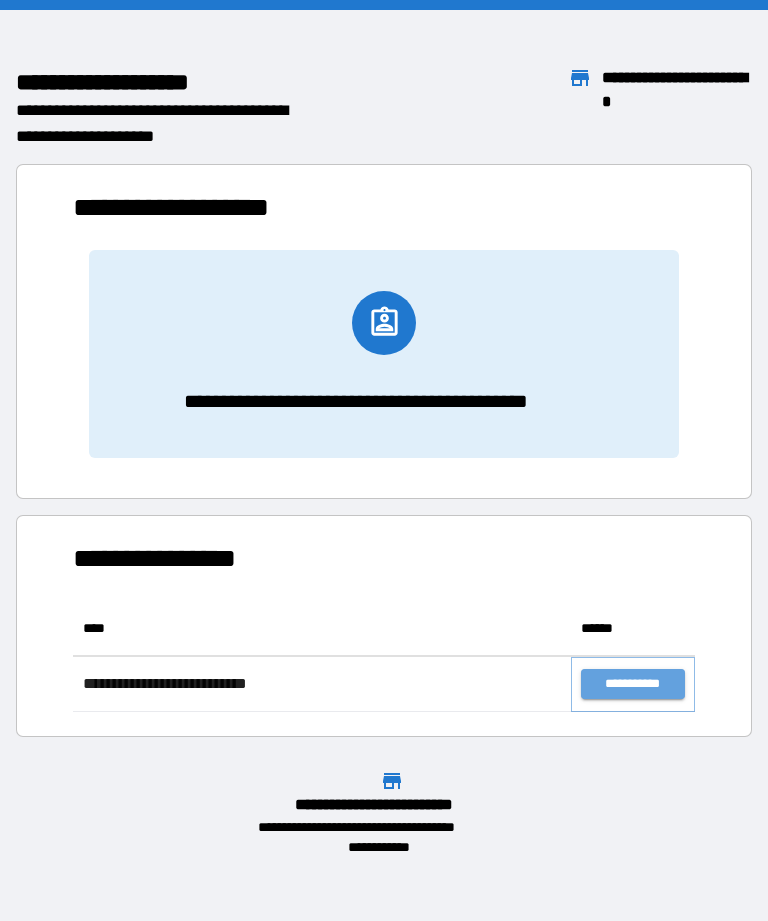 click on "**********" at bounding box center (633, 684) 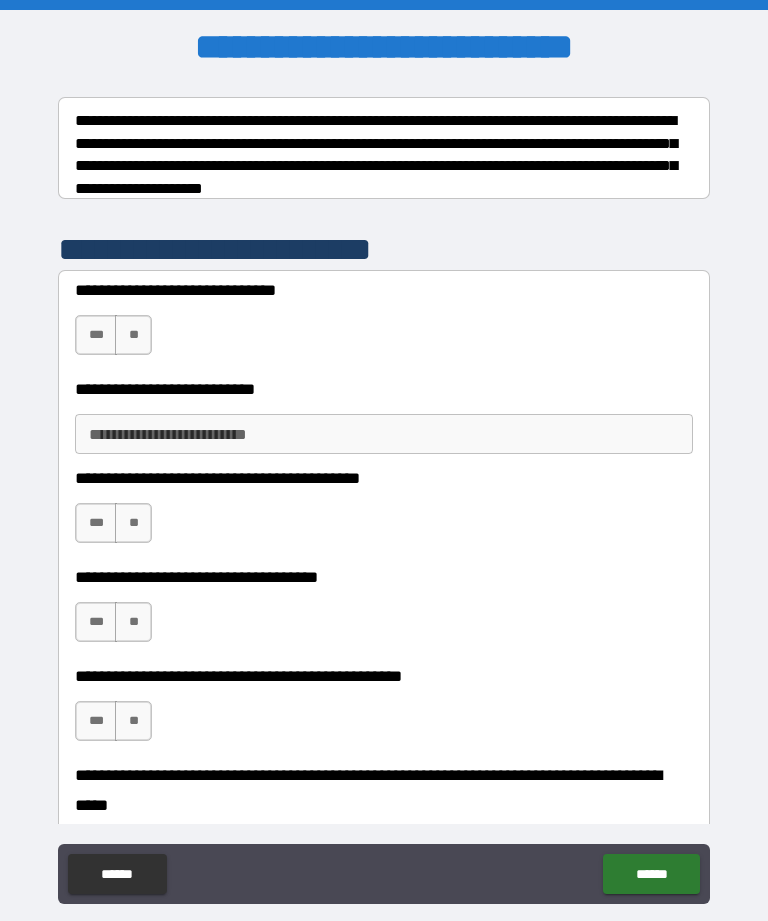 scroll, scrollTop: 305, scrollLeft: 0, axis: vertical 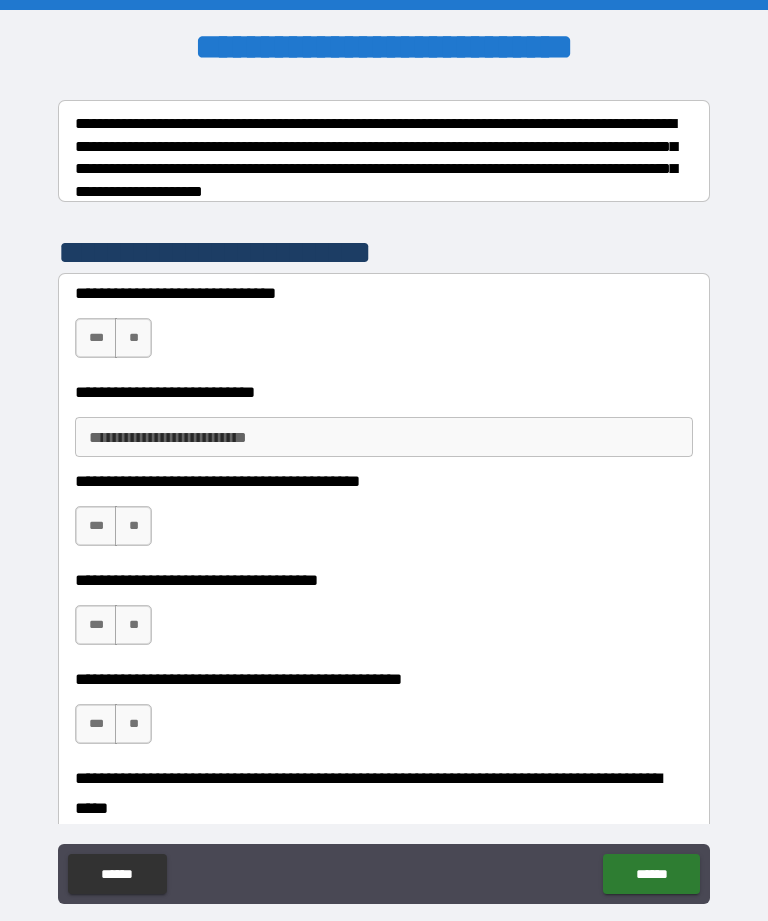 click on "***" at bounding box center [96, 338] 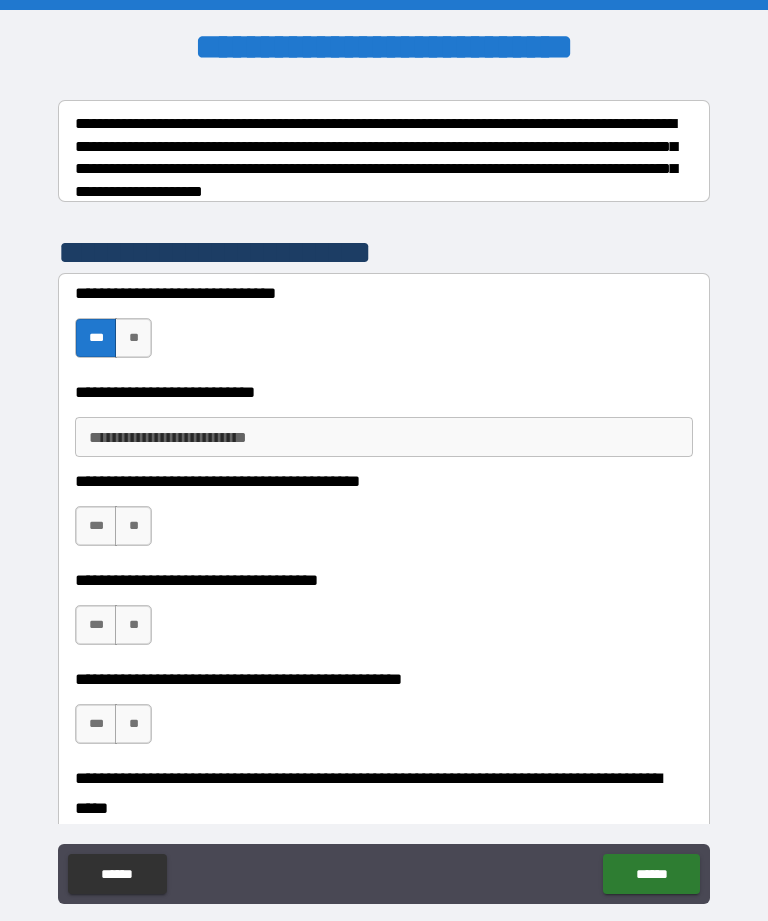 click on "**********" at bounding box center (384, 437) 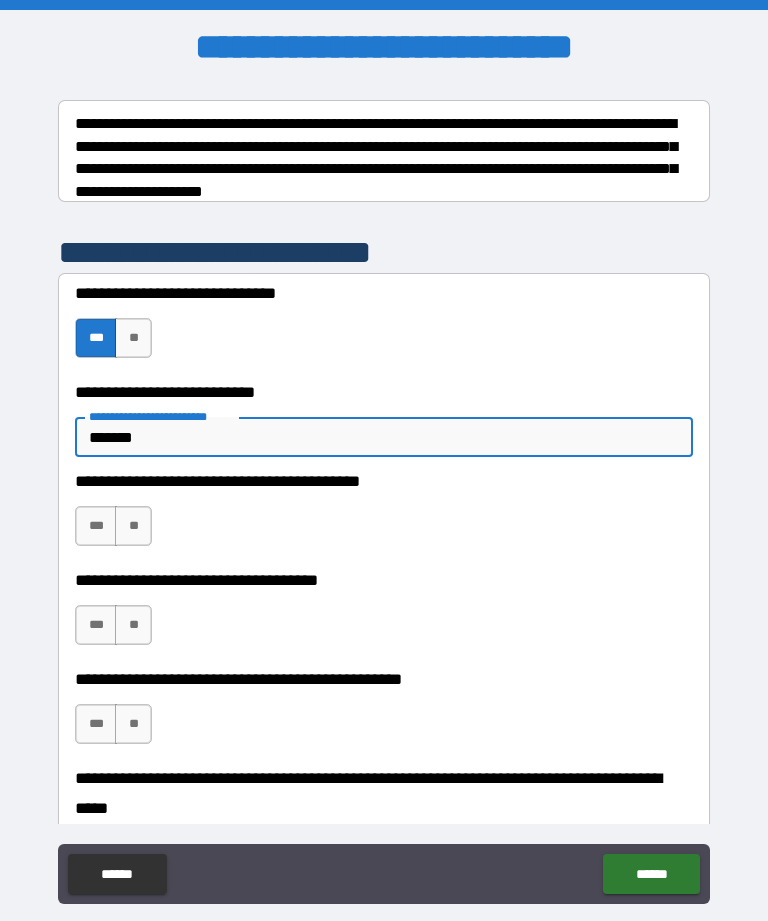 click on "**" at bounding box center [133, 526] 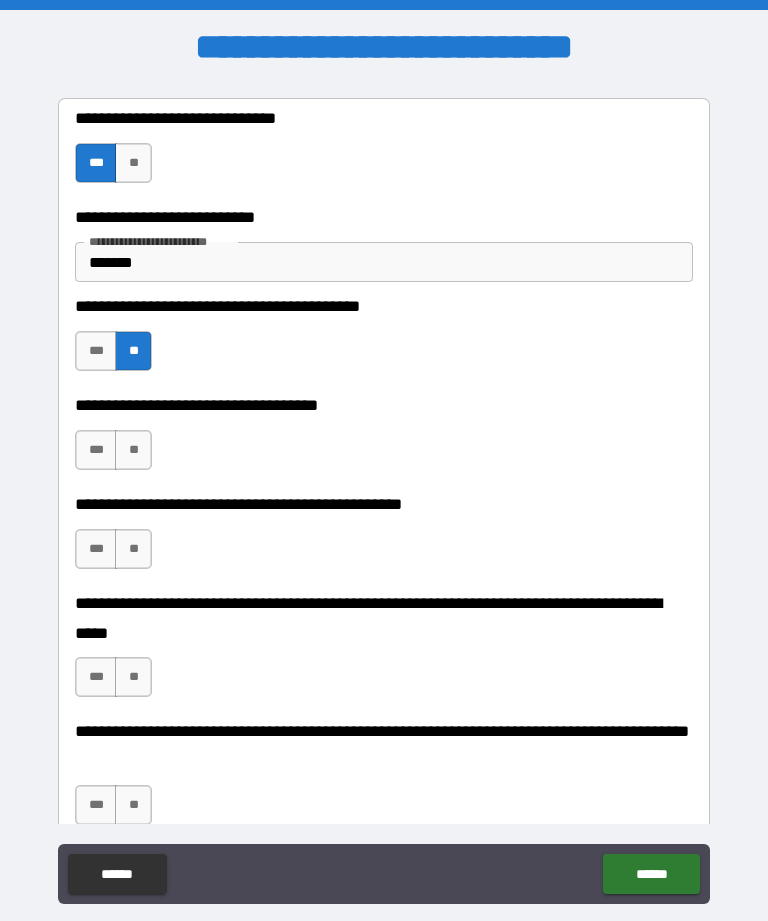 scroll, scrollTop: 497, scrollLeft: 0, axis: vertical 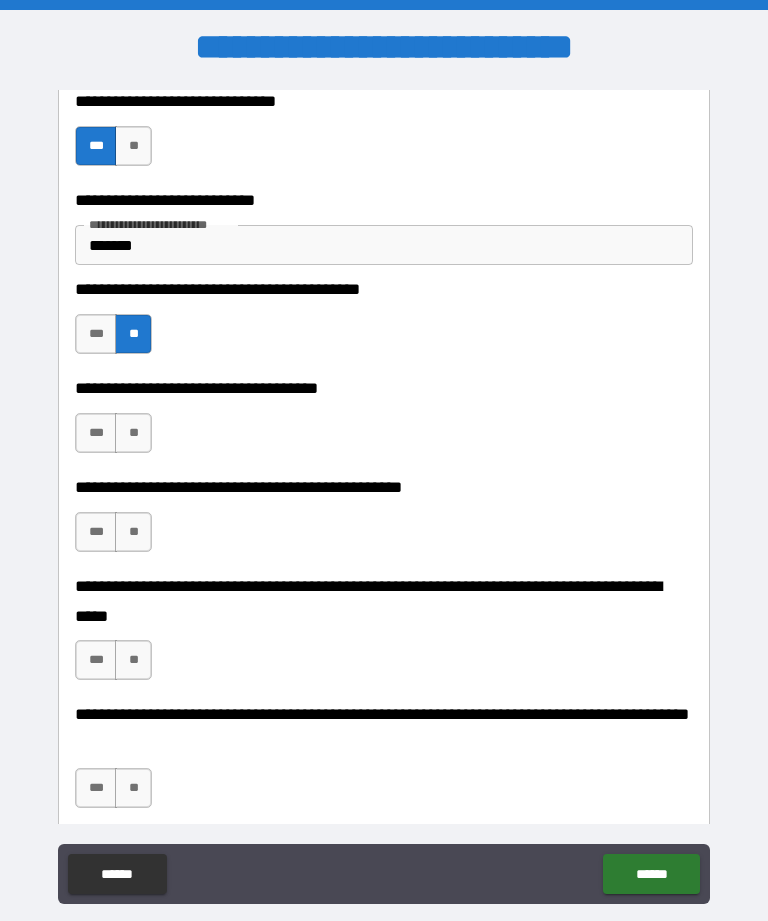 click on "**" at bounding box center (133, 433) 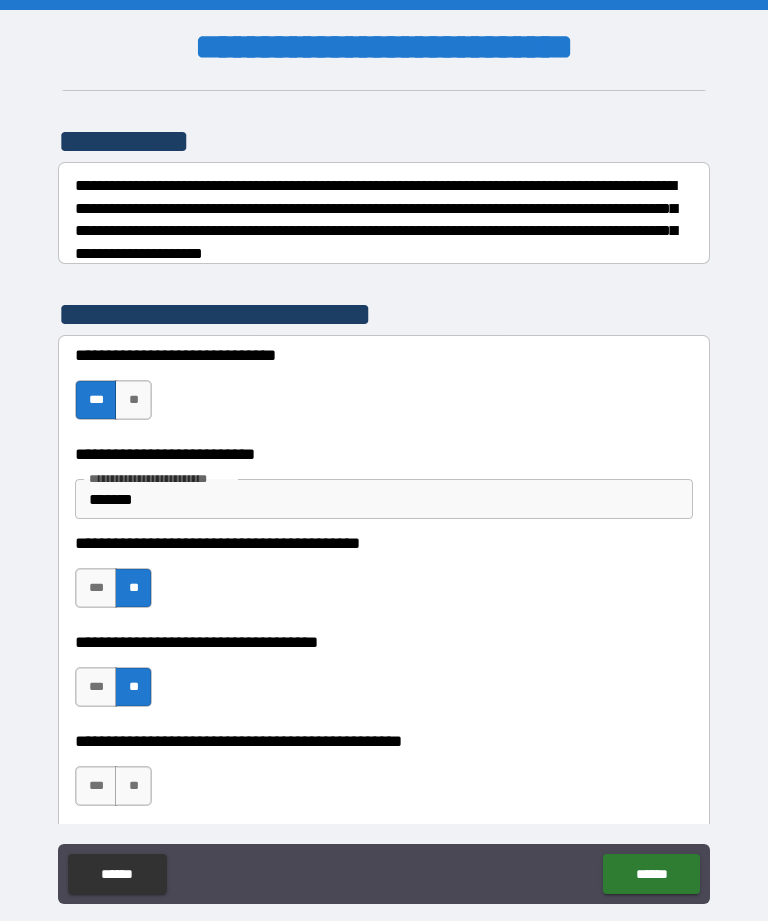 scroll, scrollTop: 241, scrollLeft: 0, axis: vertical 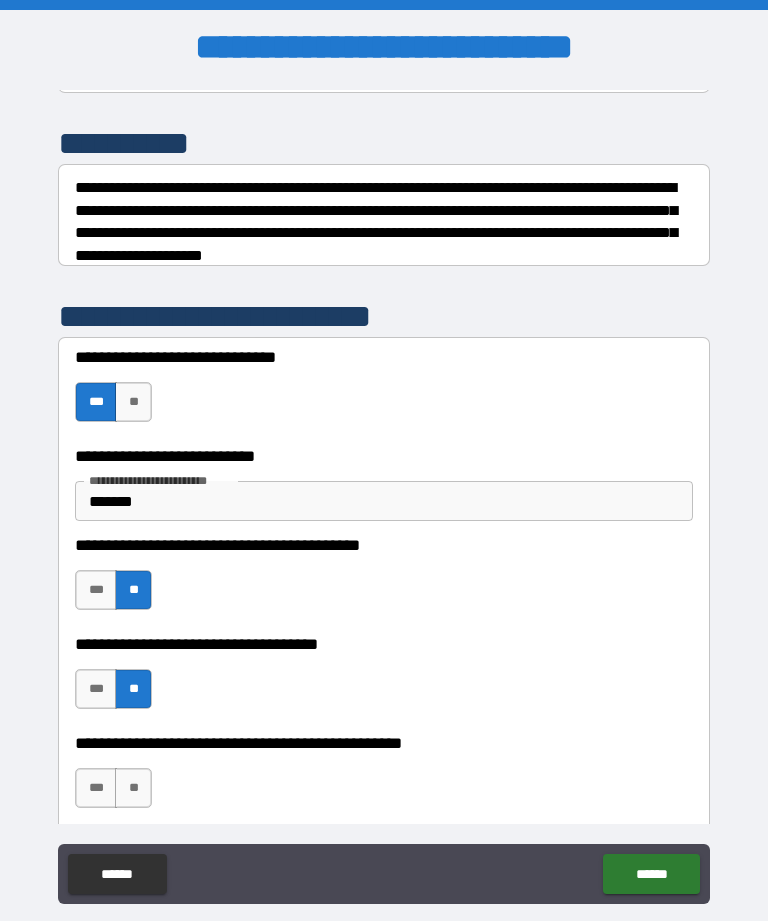 click on "*******" at bounding box center [384, 501] 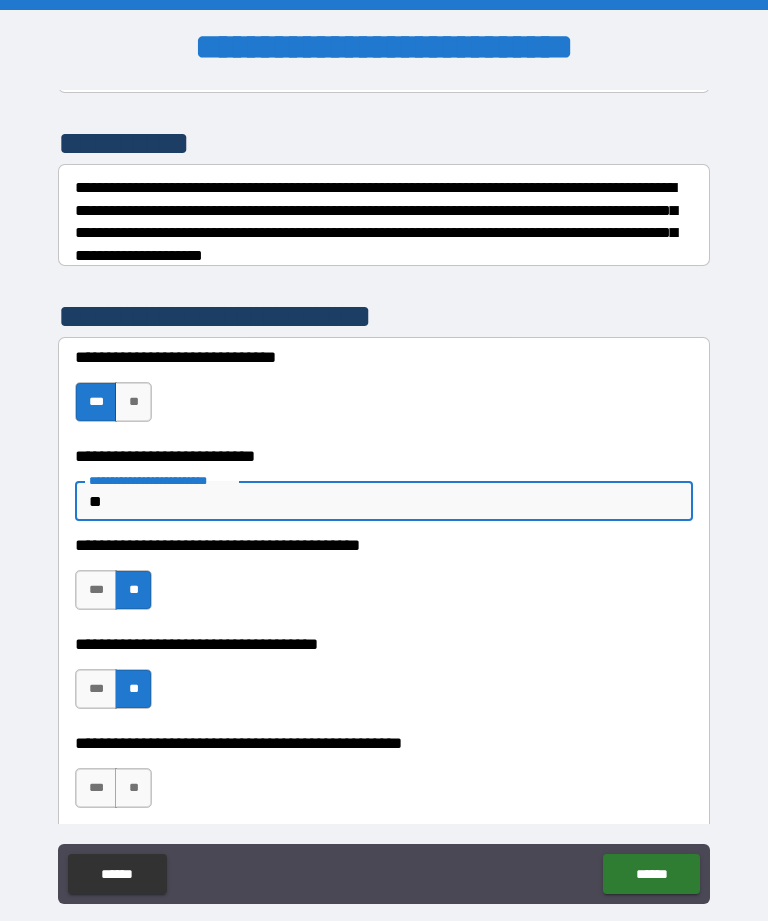 type on "*" 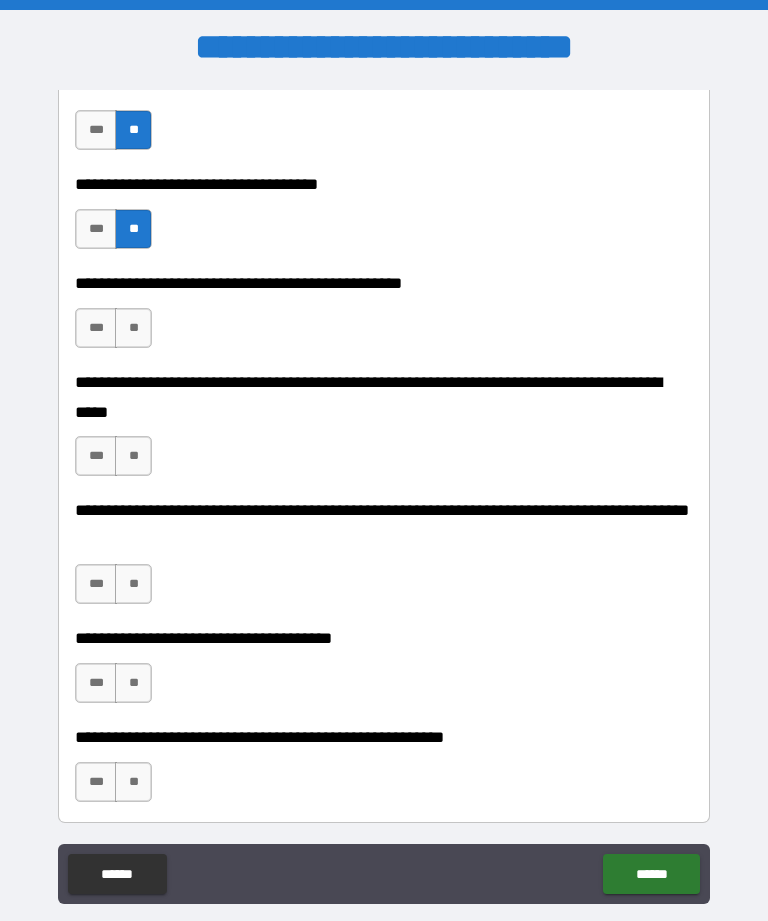 scroll, scrollTop: 703, scrollLeft: 0, axis: vertical 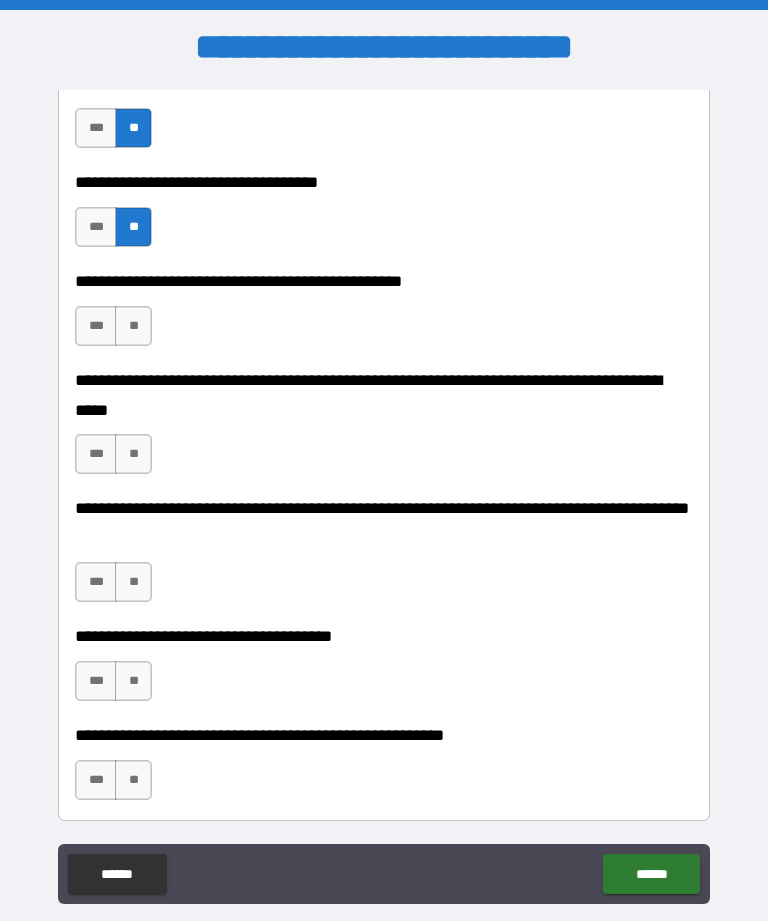 type on "********" 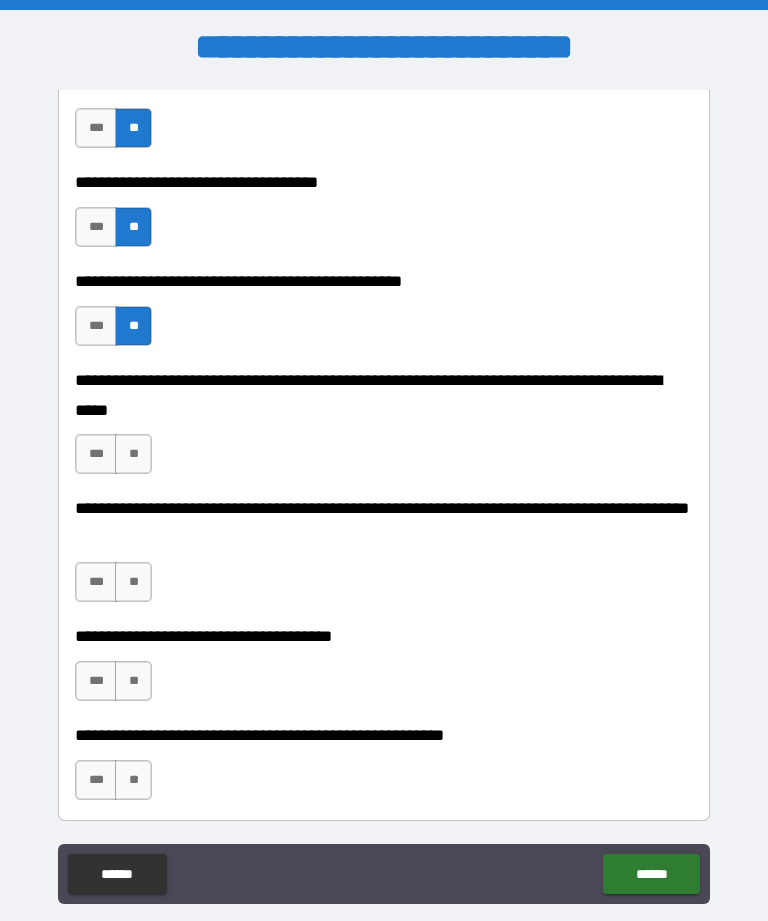 click on "**" at bounding box center (133, 454) 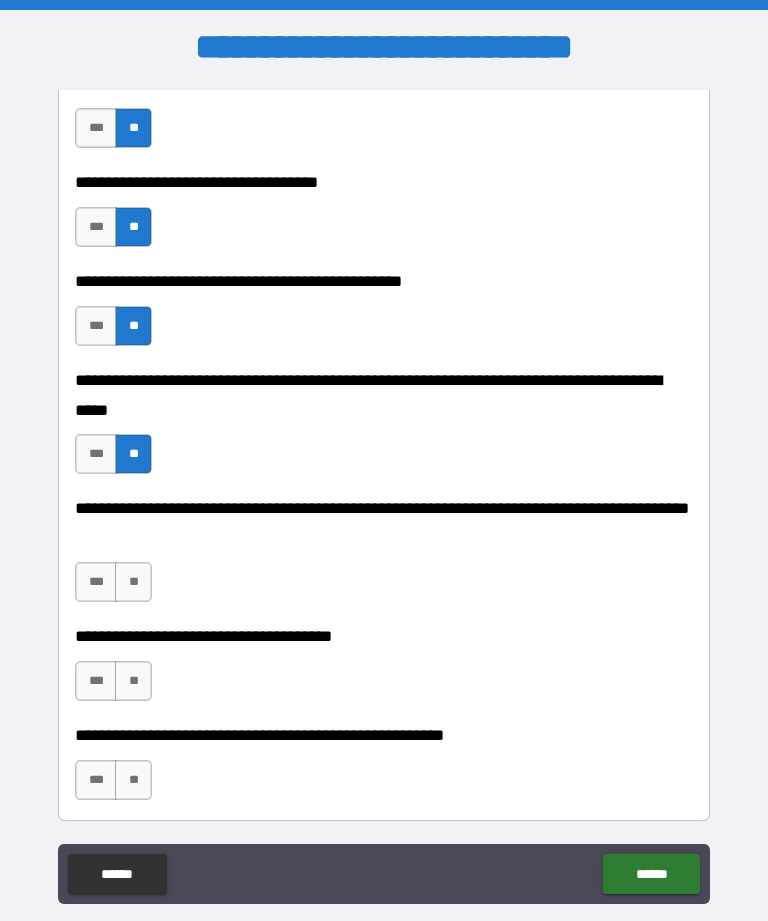 click on "**" at bounding box center [133, 582] 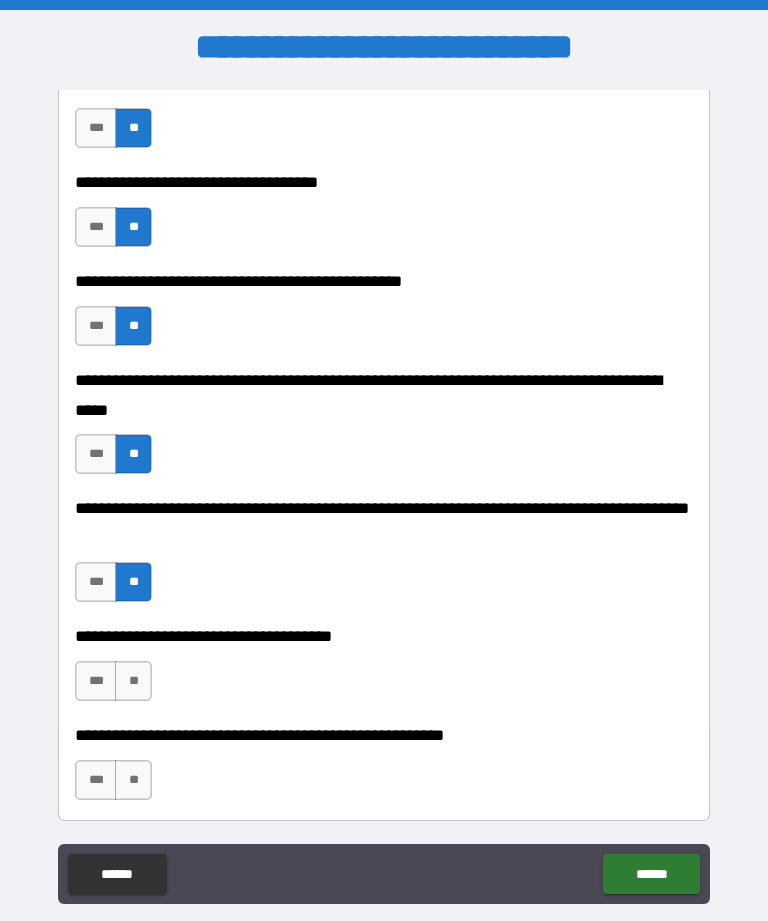 click on "**" at bounding box center [133, 681] 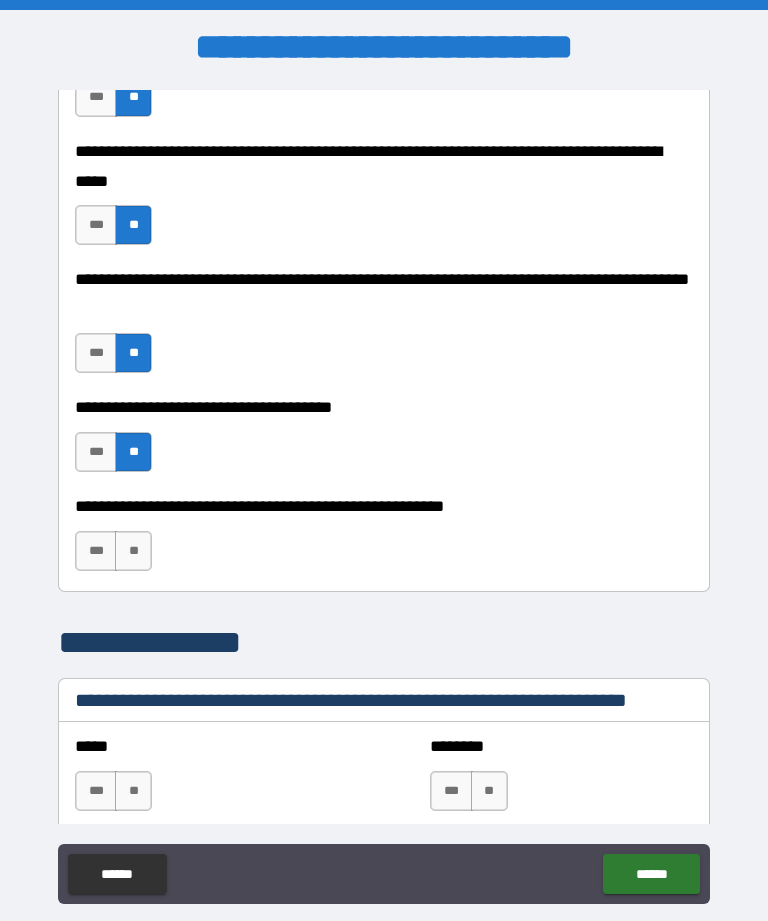 scroll, scrollTop: 951, scrollLeft: 0, axis: vertical 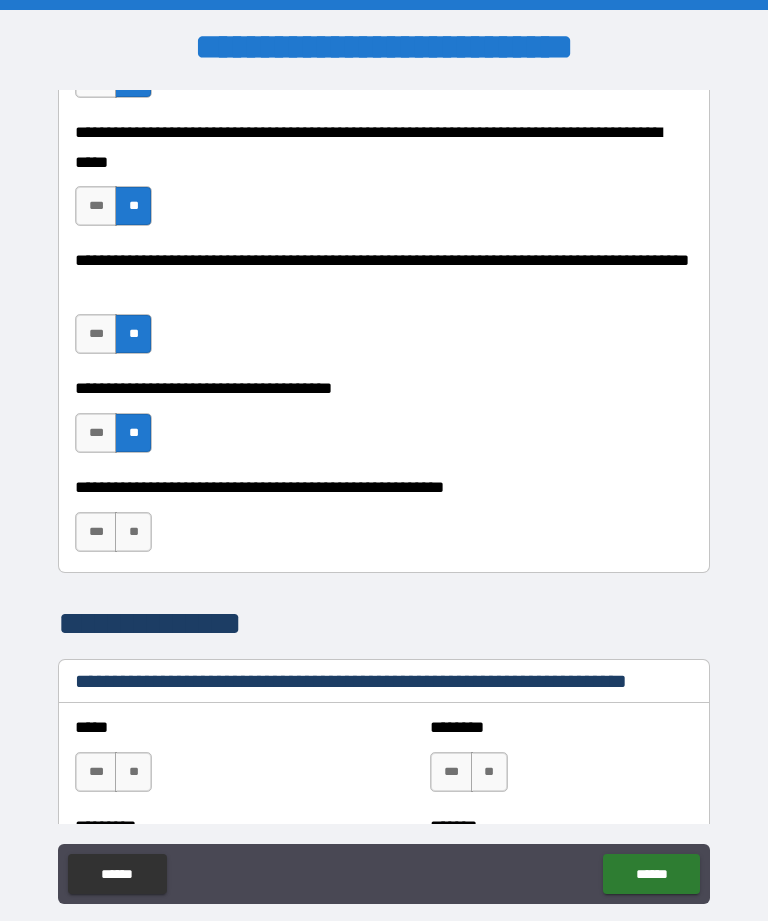 click on "***" at bounding box center (96, 532) 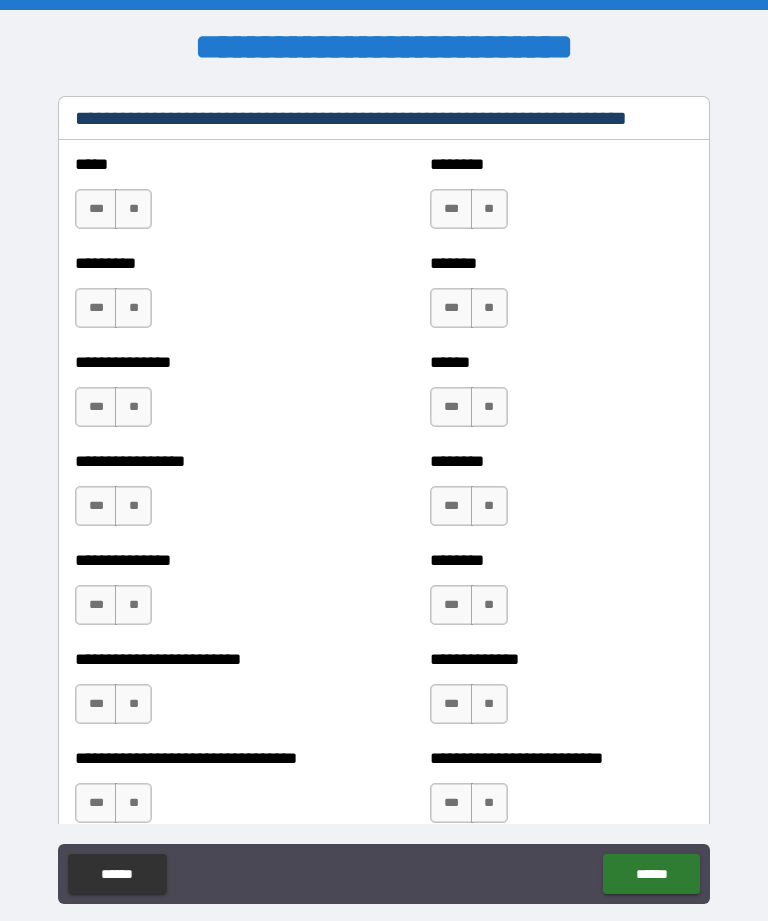 scroll, scrollTop: 1518, scrollLeft: 0, axis: vertical 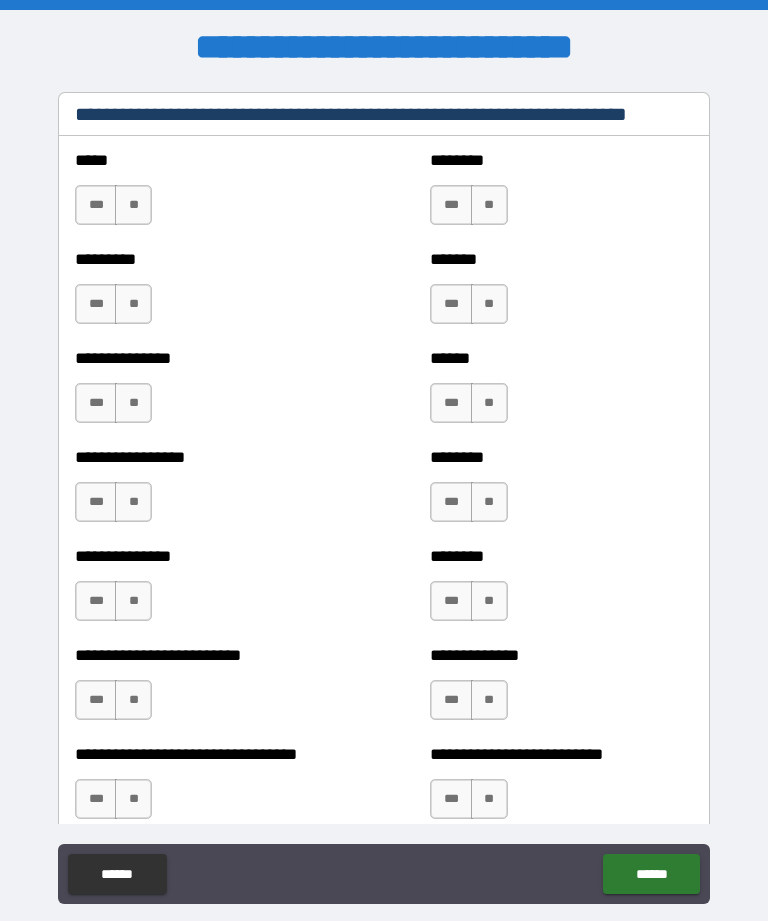 click on "**" at bounding box center [489, 205] 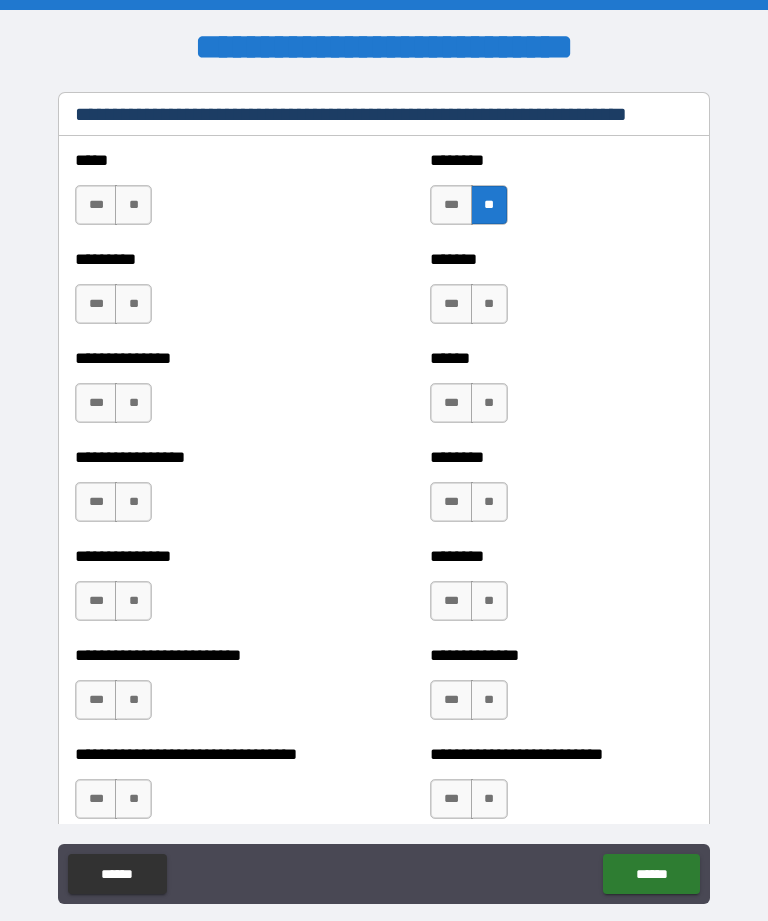 click on "**" at bounding box center (489, 304) 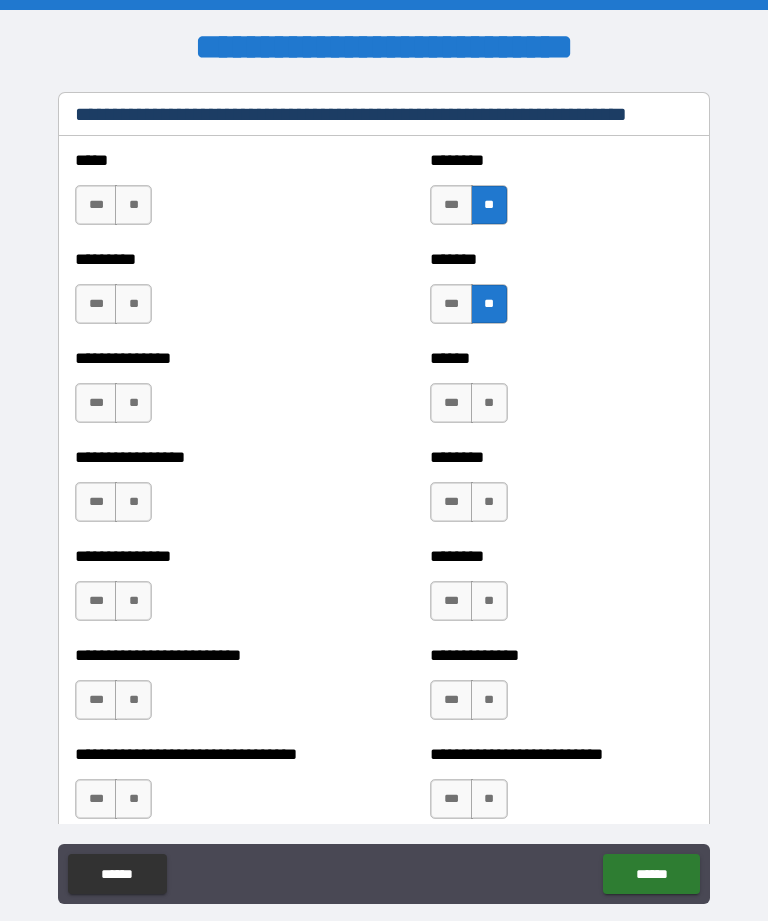 click on "**" at bounding box center (489, 403) 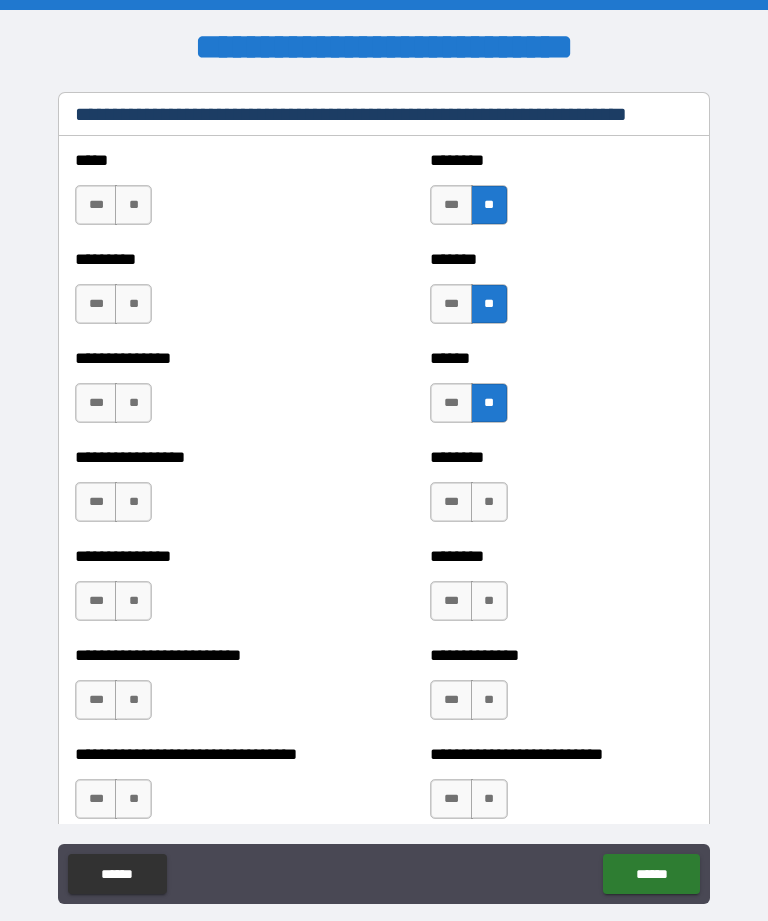 click on "**" at bounding box center (489, 502) 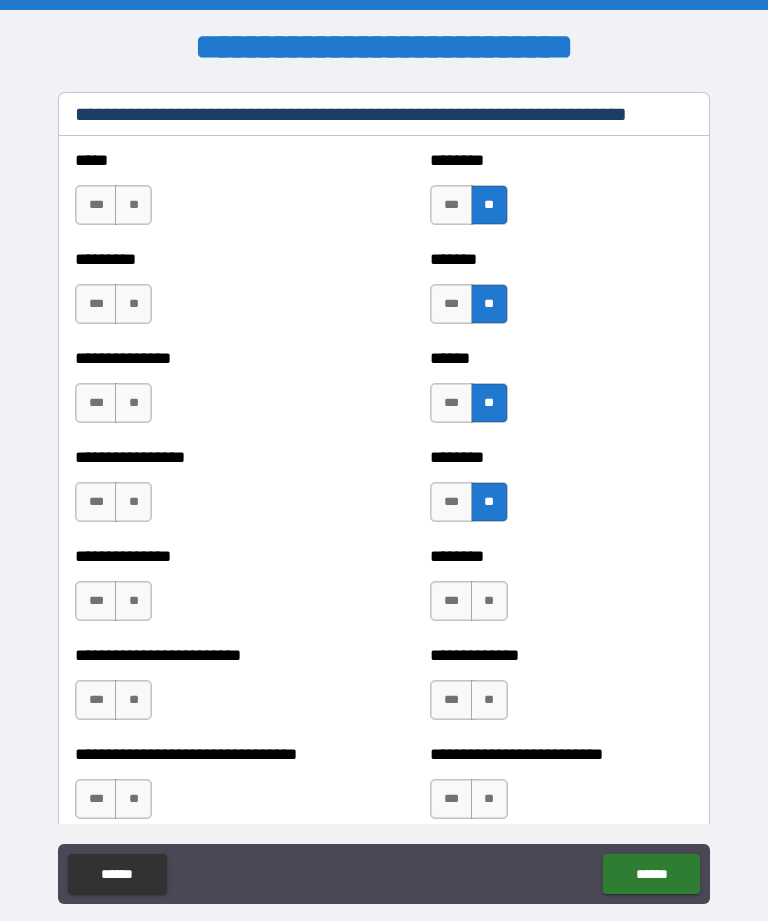 click on "**" at bounding box center [489, 601] 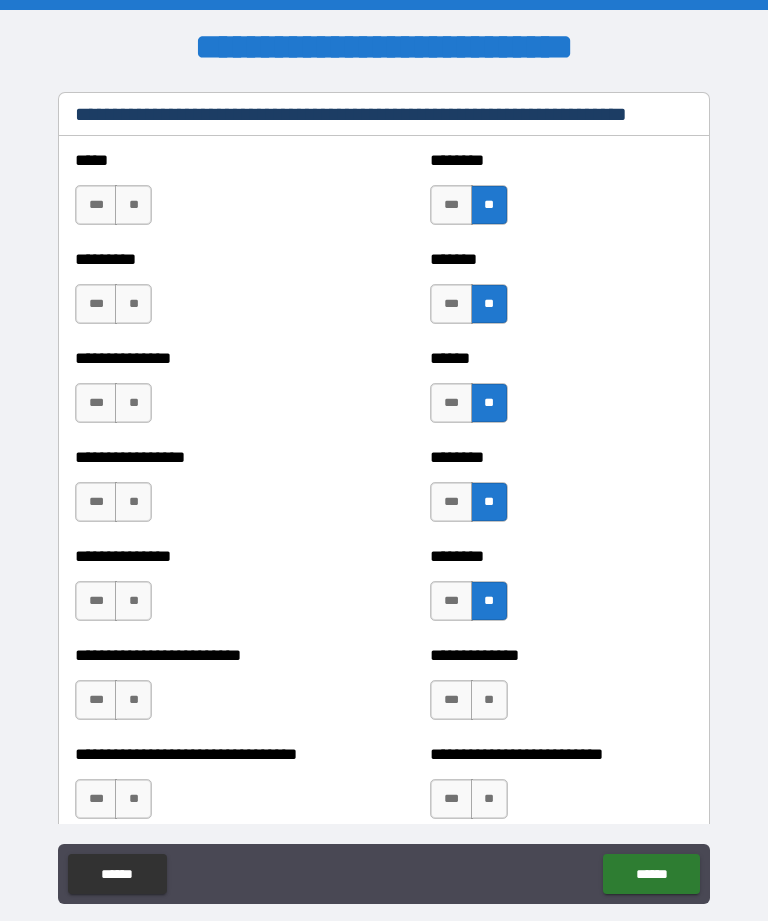 click on "**" at bounding box center (489, 700) 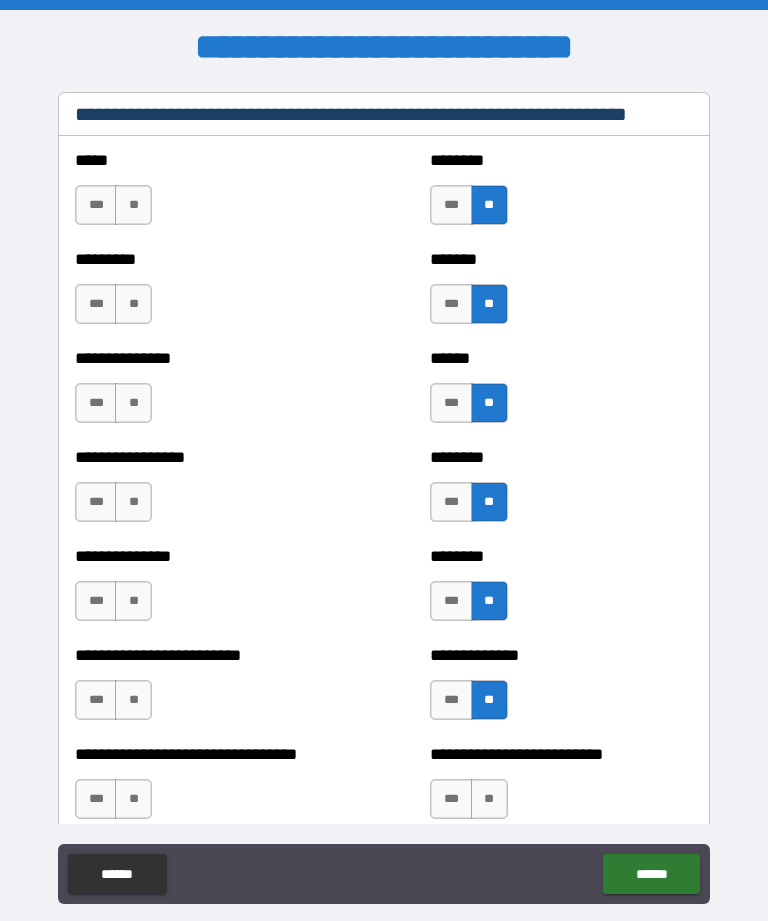 click on "**" at bounding box center (133, 700) 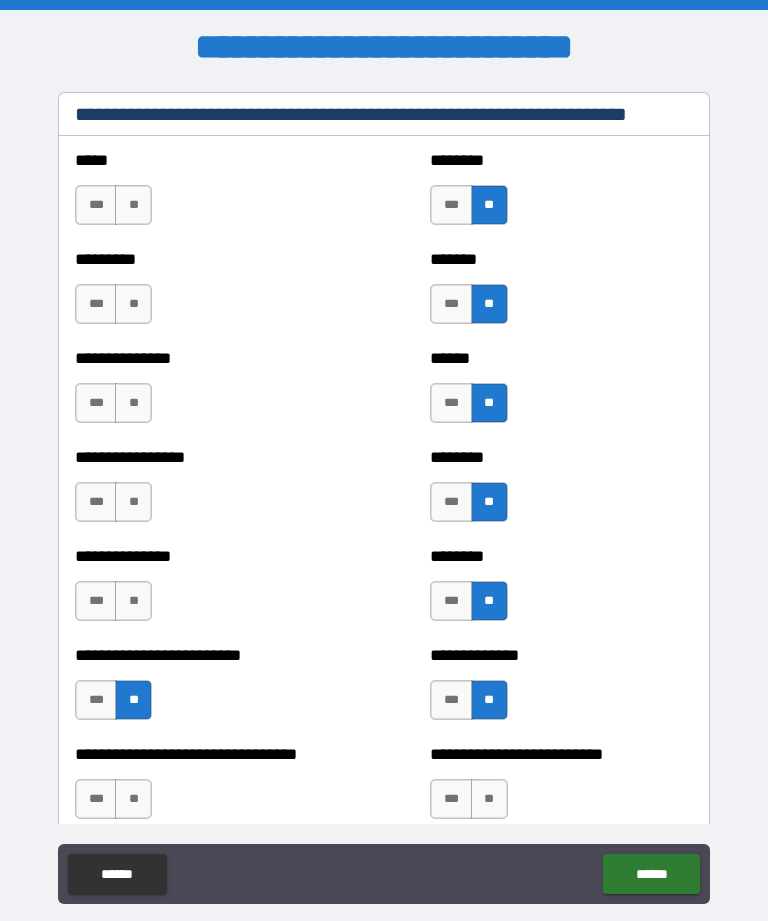 click on "**" at bounding box center (133, 601) 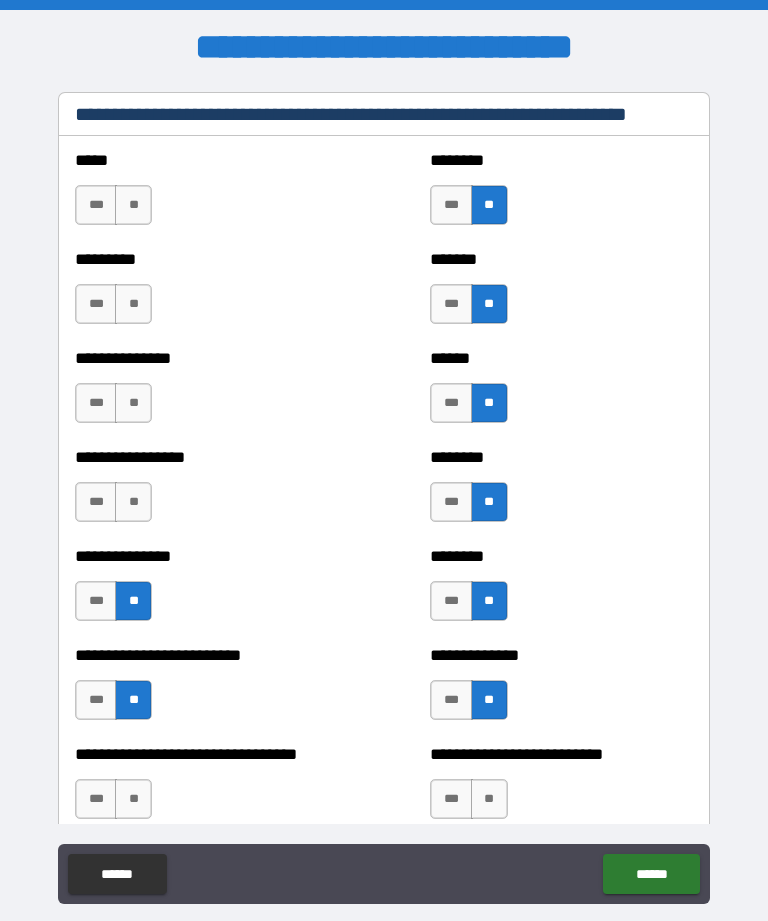 click on "**" at bounding box center [133, 502] 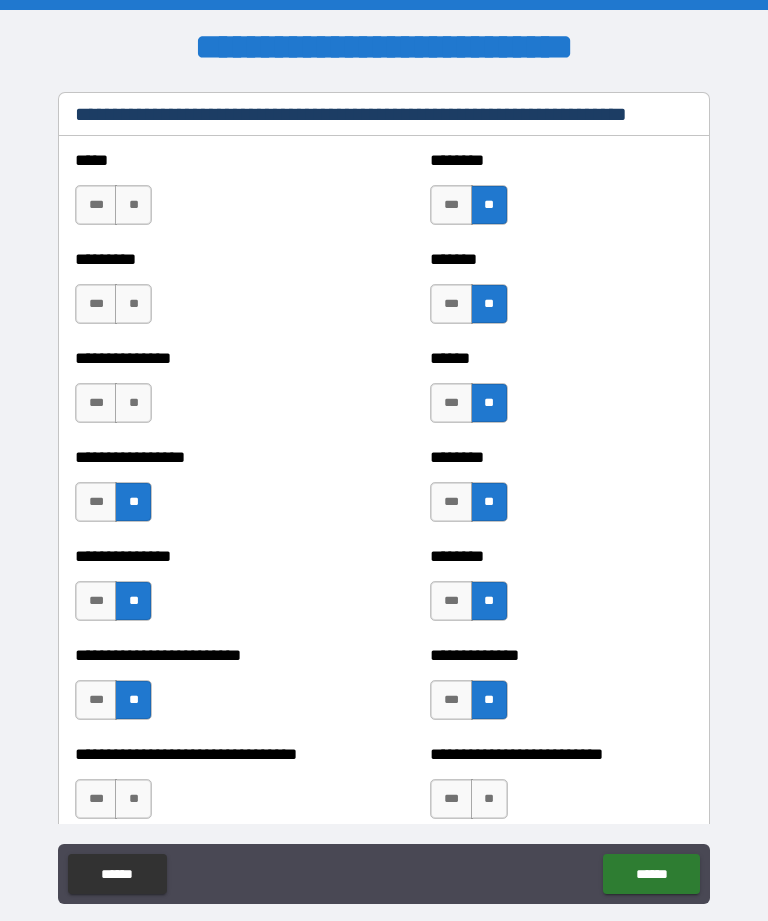 click on "**" at bounding box center (133, 403) 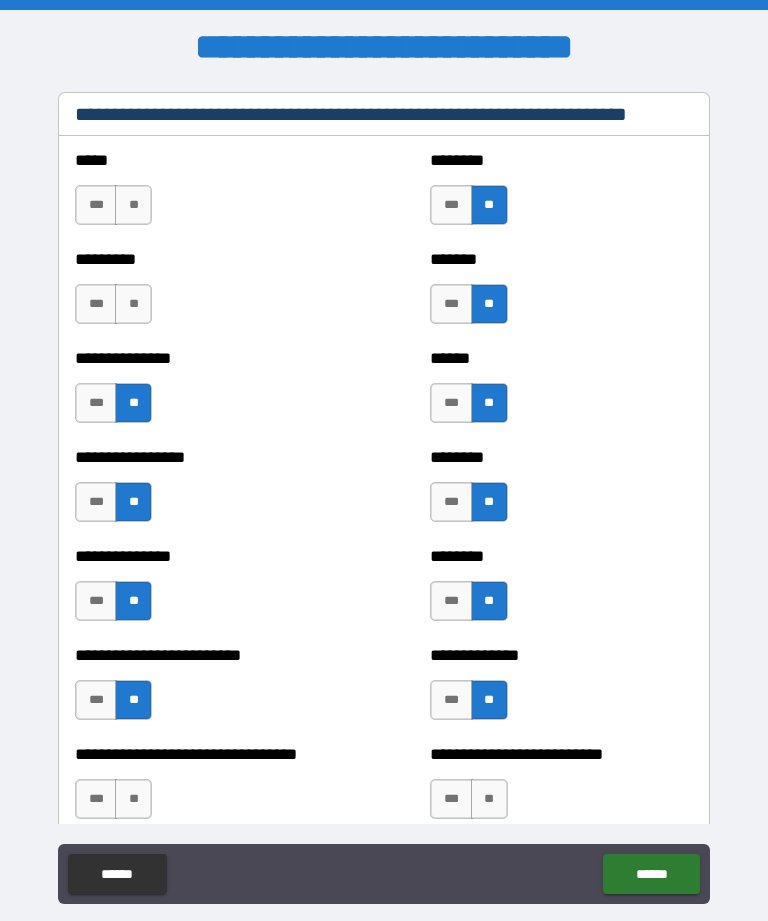 click on "**" at bounding box center (133, 304) 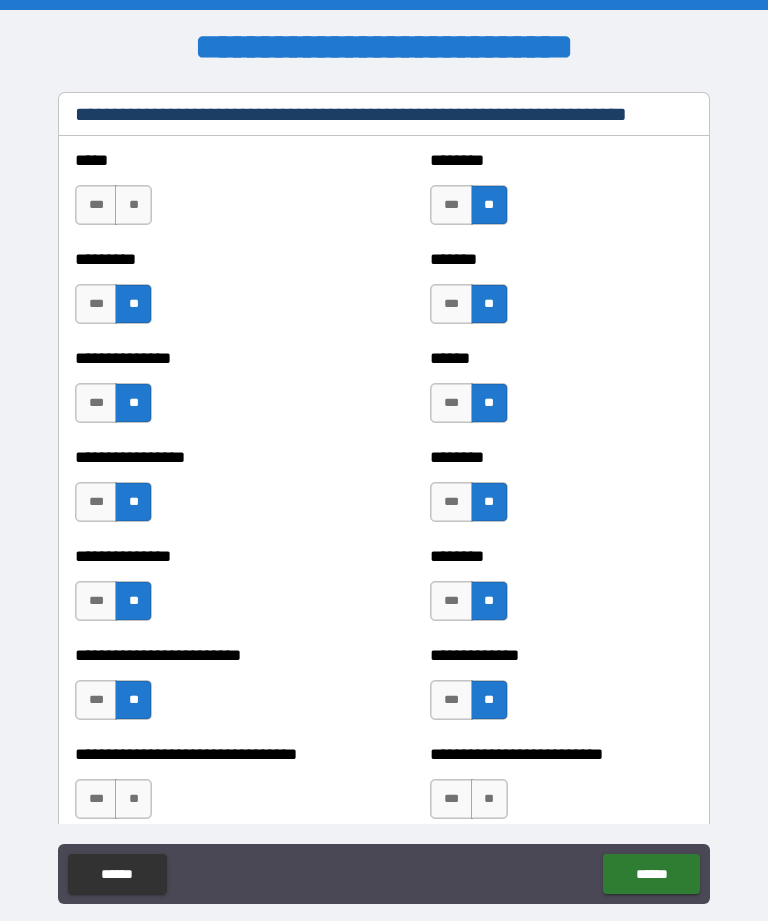click on "**" at bounding box center (133, 205) 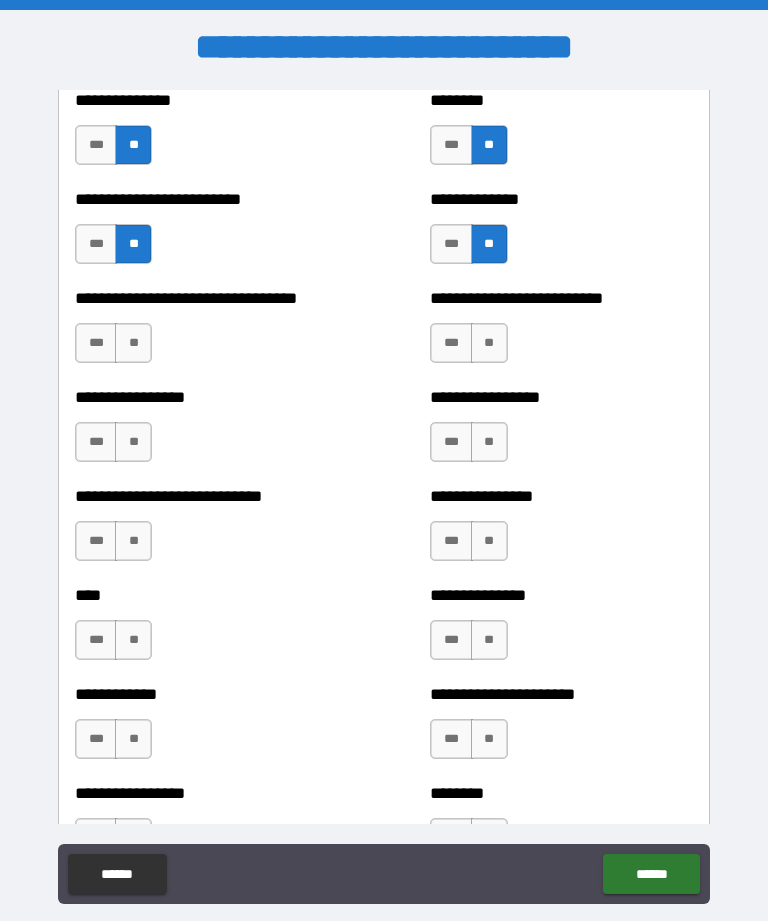 scroll, scrollTop: 1974, scrollLeft: 0, axis: vertical 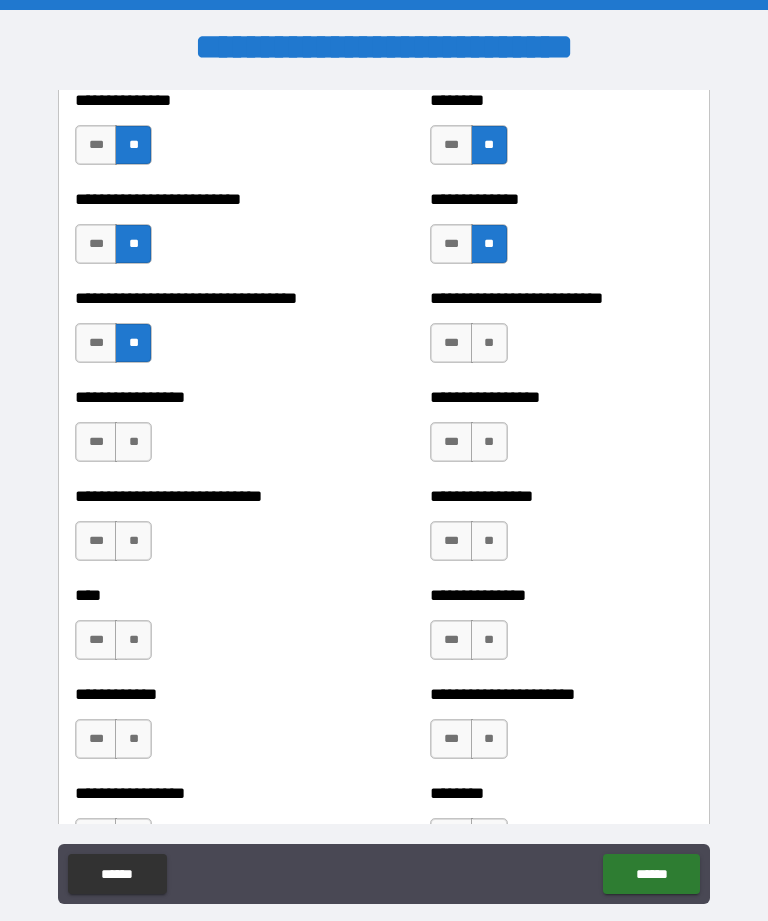 click on "**" at bounding box center (489, 343) 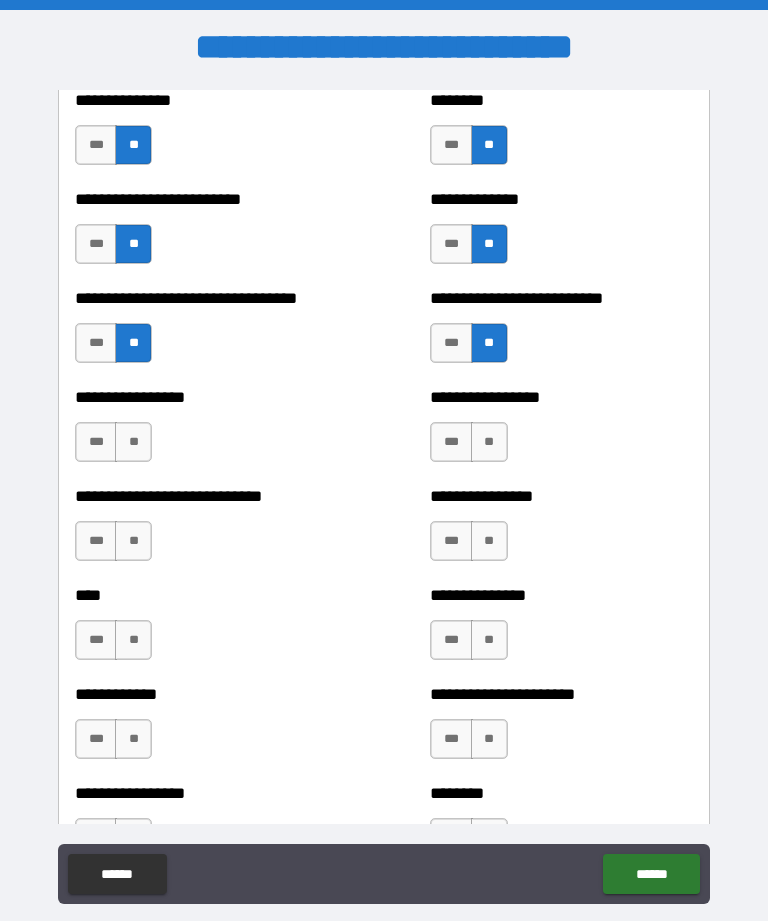 click on "**" at bounding box center (133, 442) 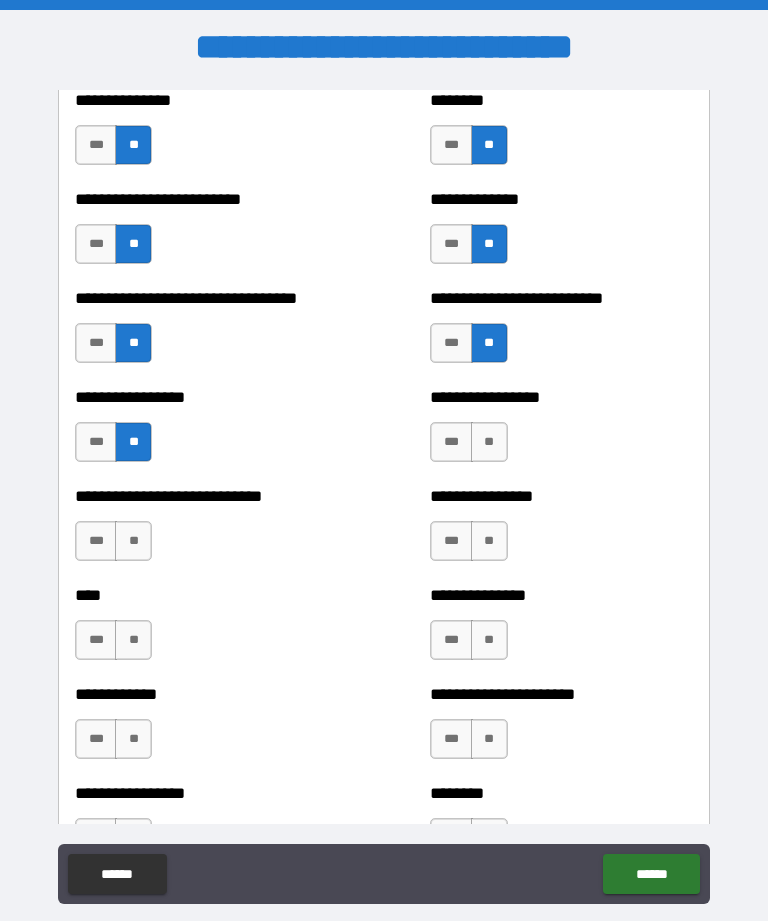 click on "**" at bounding box center (489, 442) 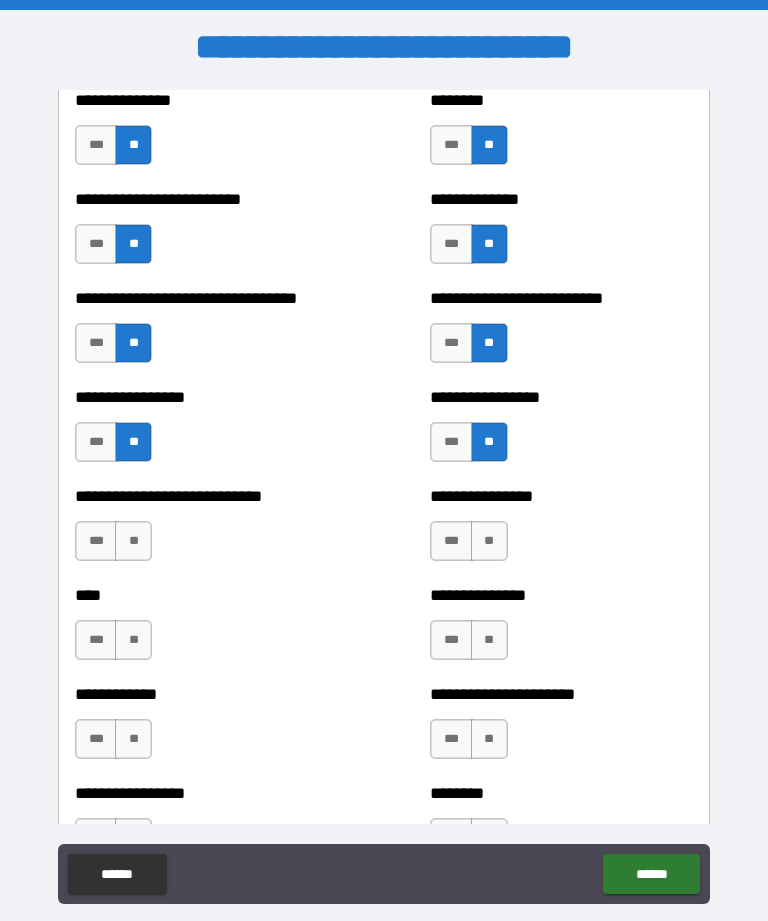 click on "**" at bounding box center (489, 541) 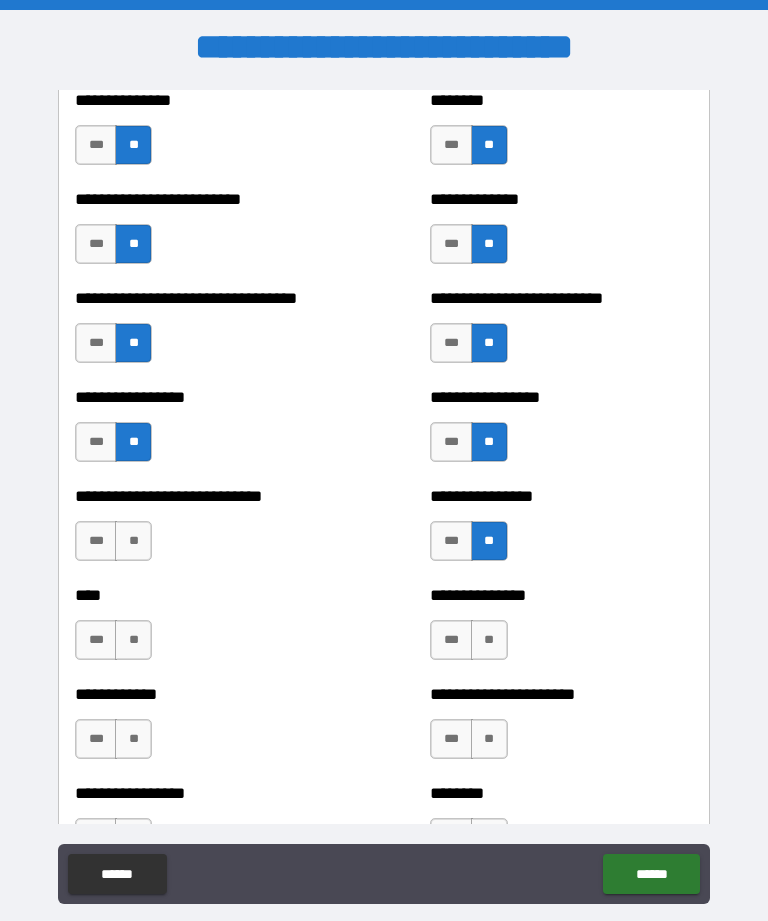 click on "**" at bounding box center [489, 640] 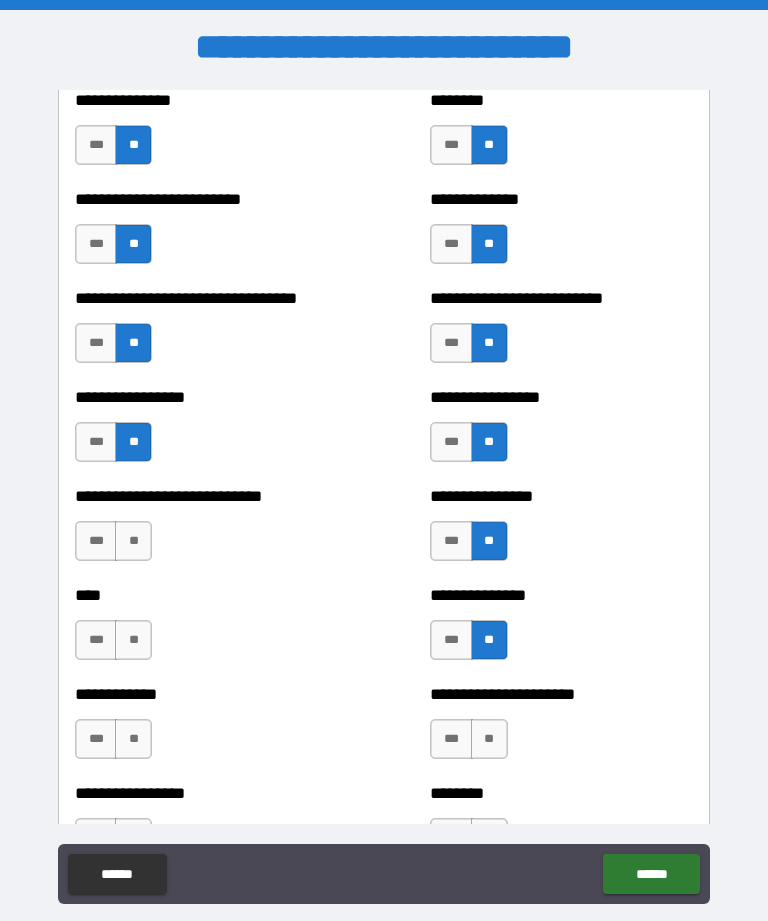 click on "**" at bounding box center (489, 739) 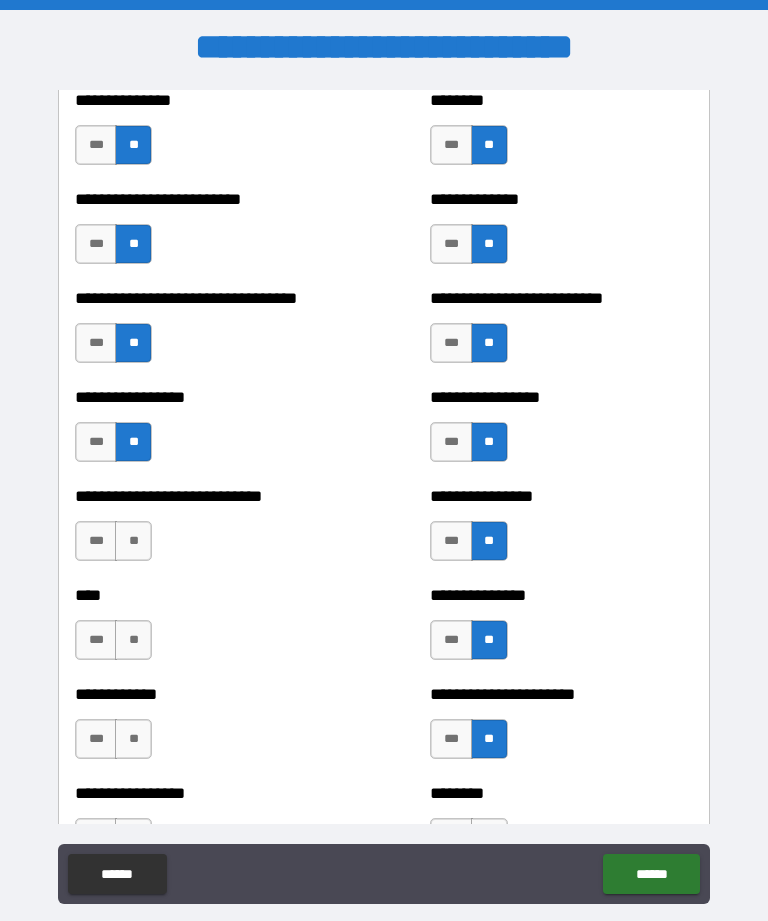 click on "**" at bounding box center (133, 739) 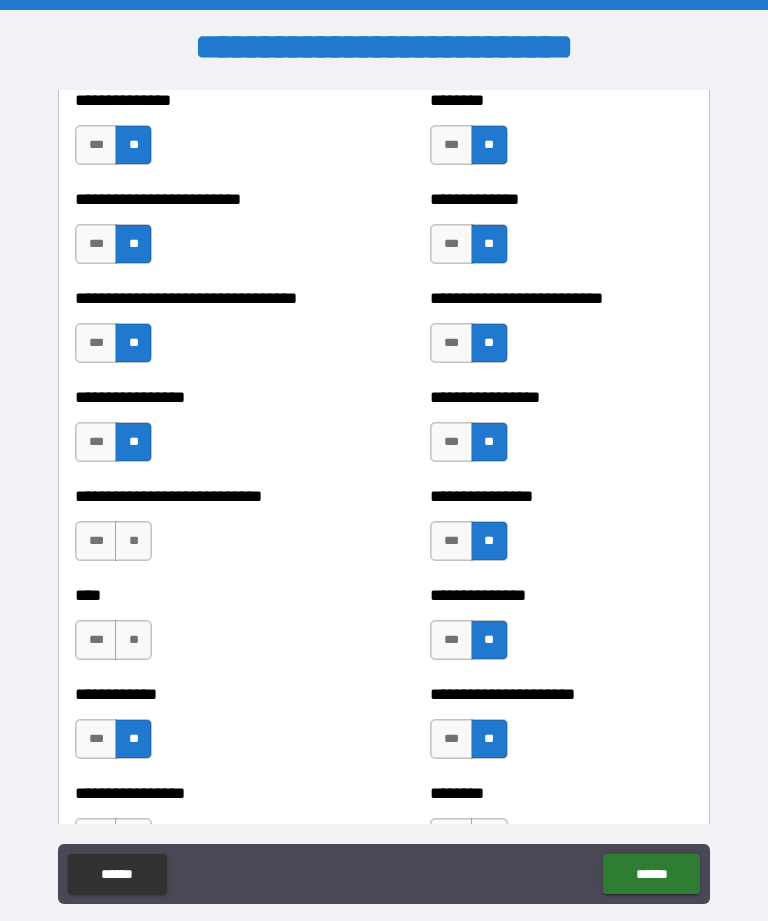 click on "**" at bounding box center (133, 640) 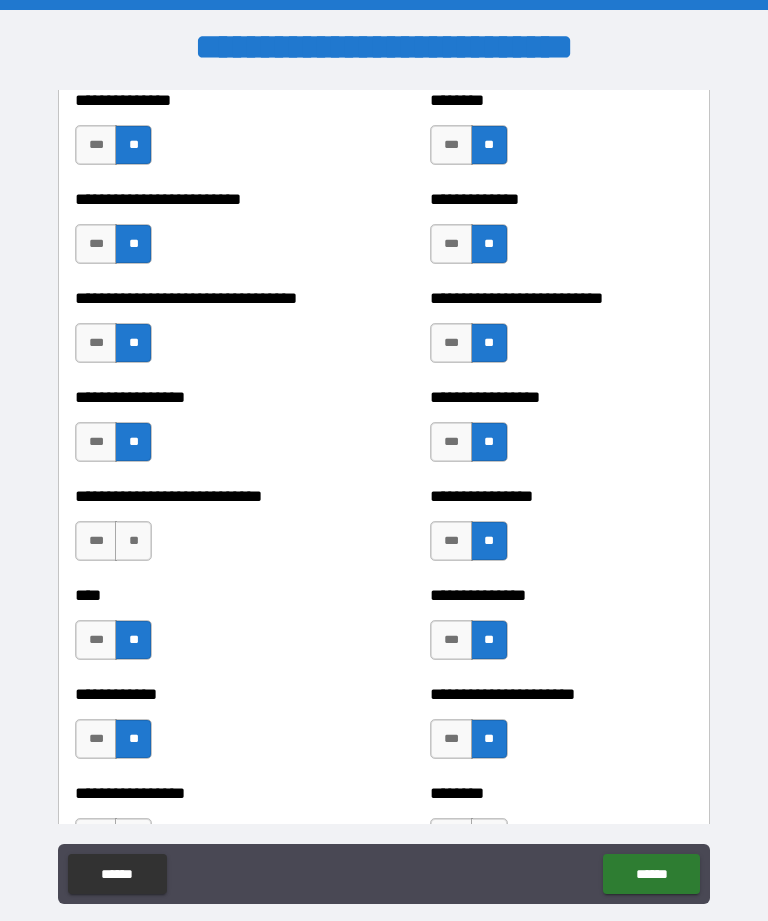 click on "**" at bounding box center (133, 541) 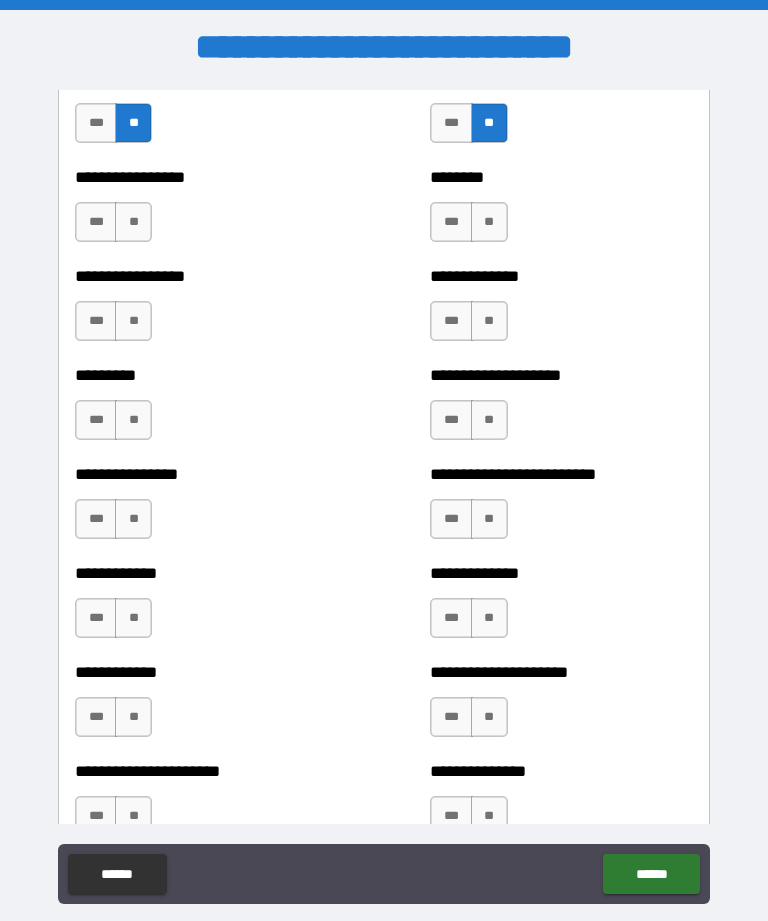 scroll, scrollTop: 2615, scrollLeft: 0, axis: vertical 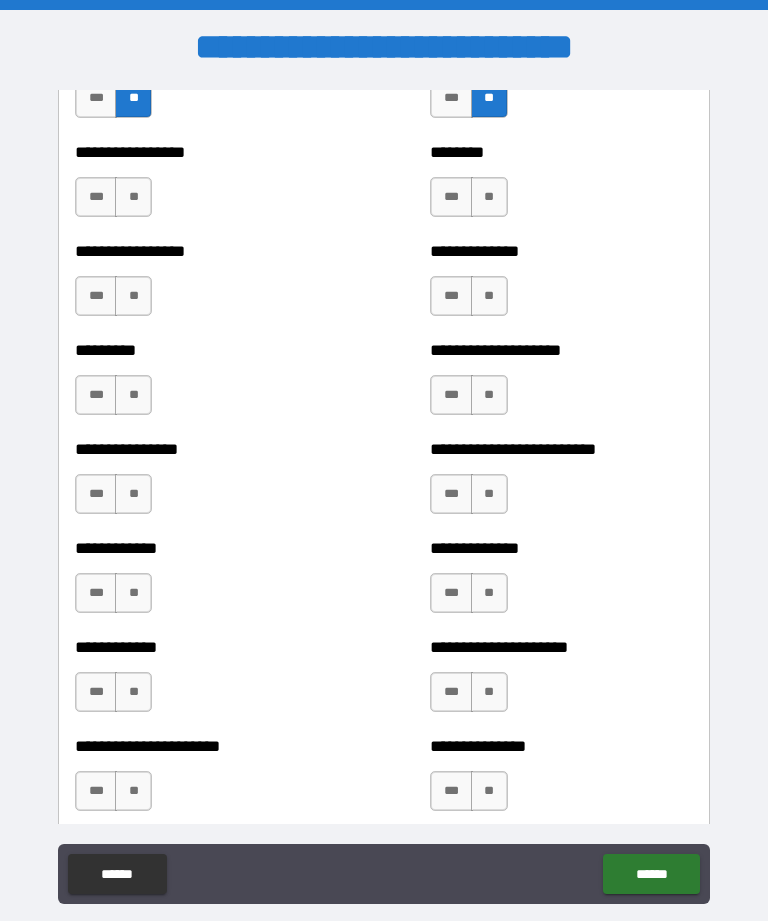 click on "**" at bounding box center (133, 197) 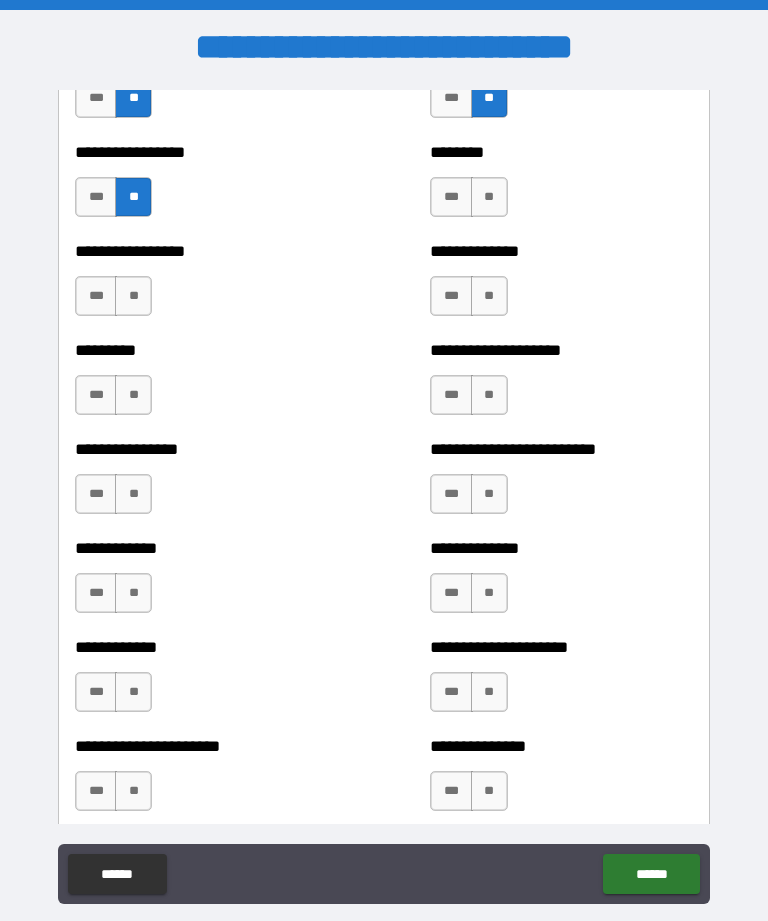 click on "**" at bounding box center (133, 296) 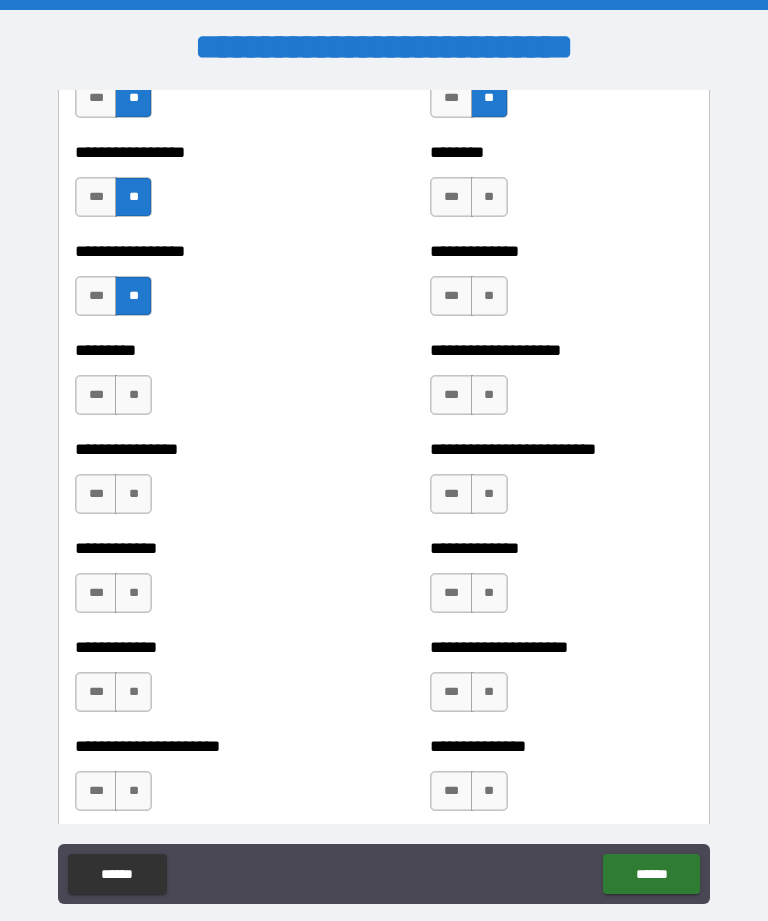 click on "**" at bounding box center [133, 395] 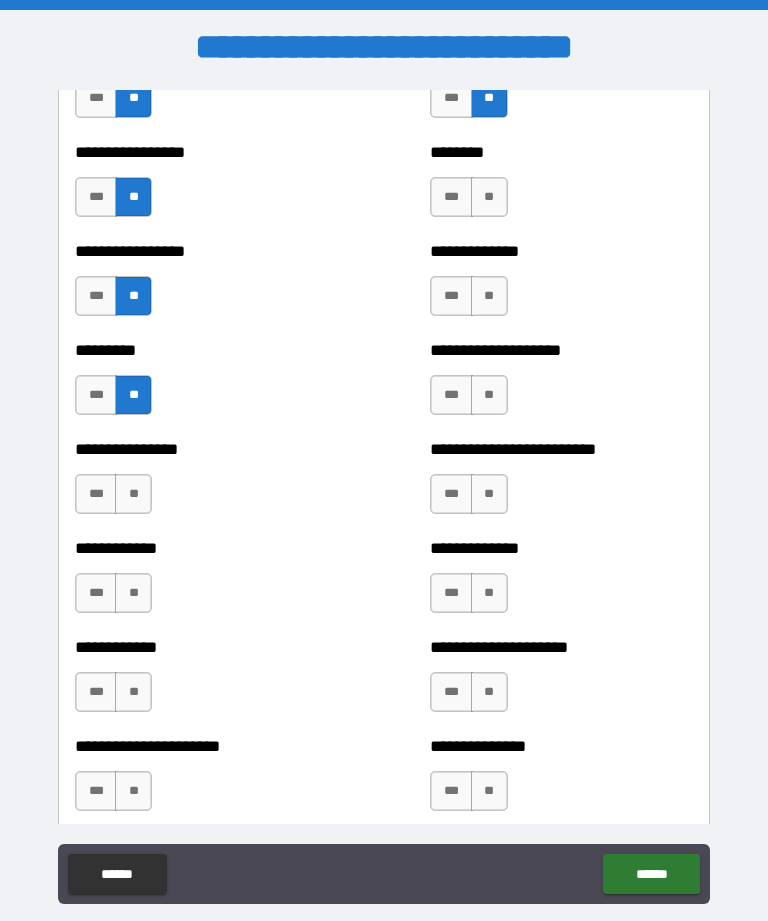 click on "**" at bounding box center [133, 494] 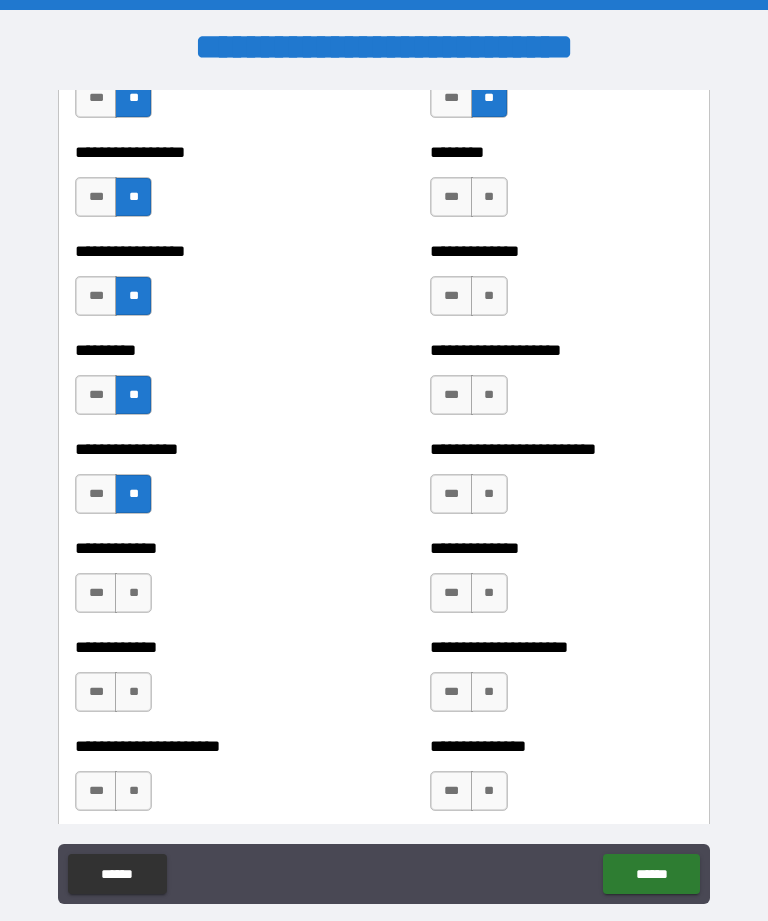 click on "**" at bounding box center [133, 593] 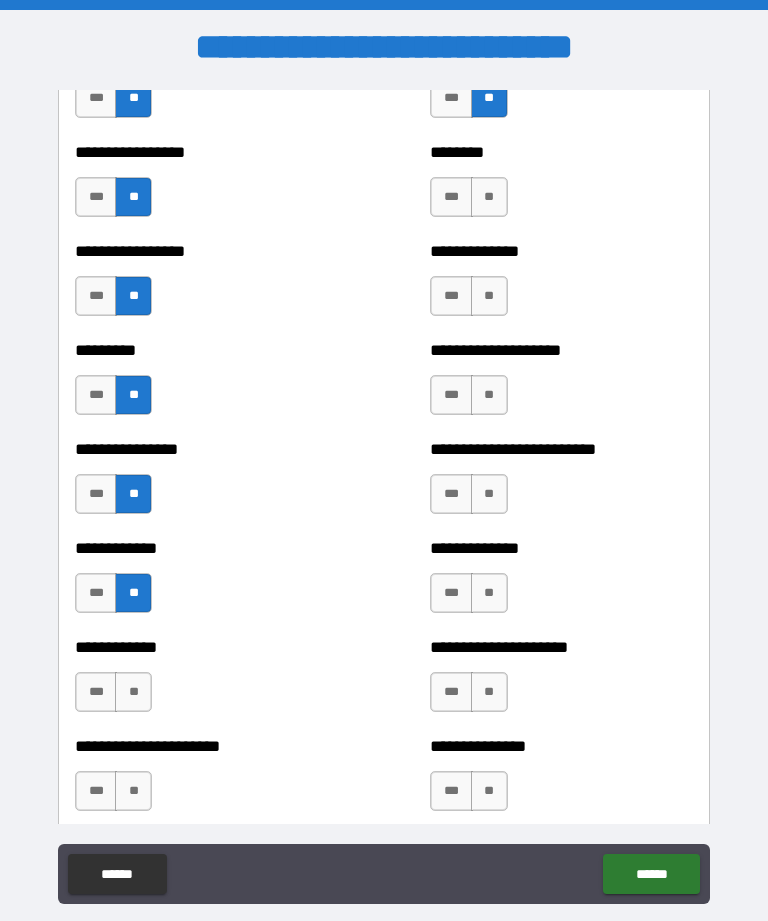 click on "**" at bounding box center [133, 692] 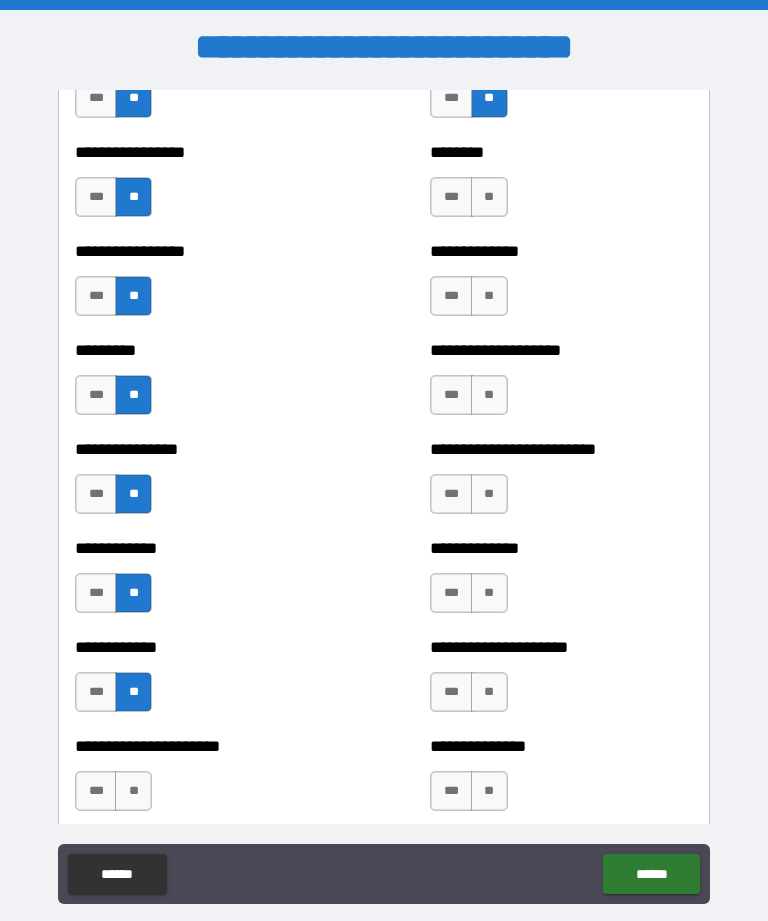 click on "**" at bounding box center (133, 791) 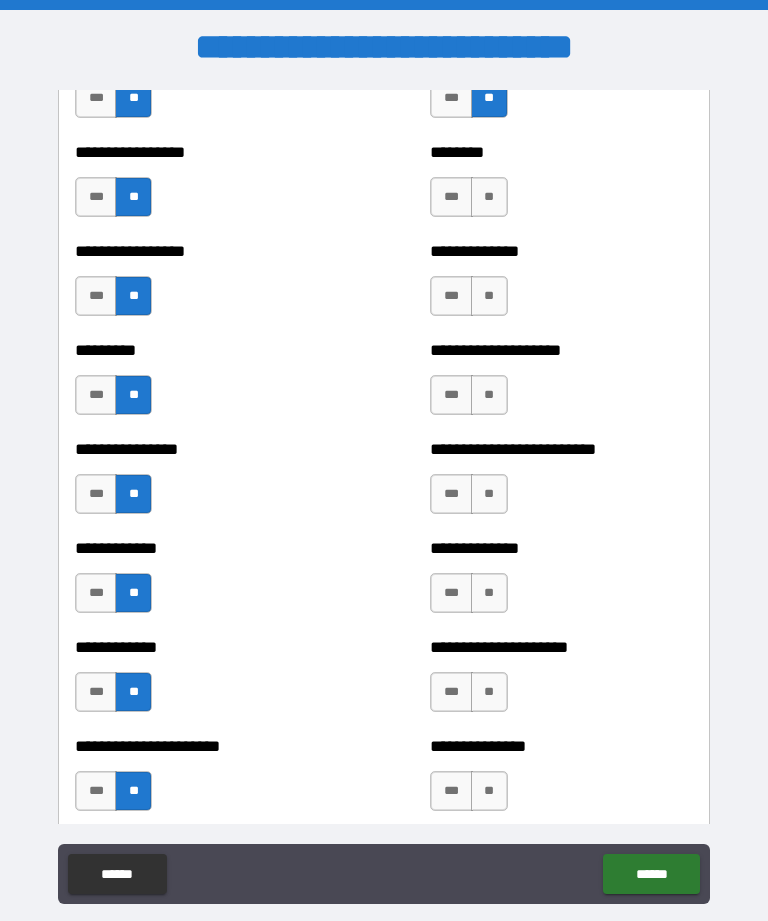 click on "**" at bounding box center (489, 197) 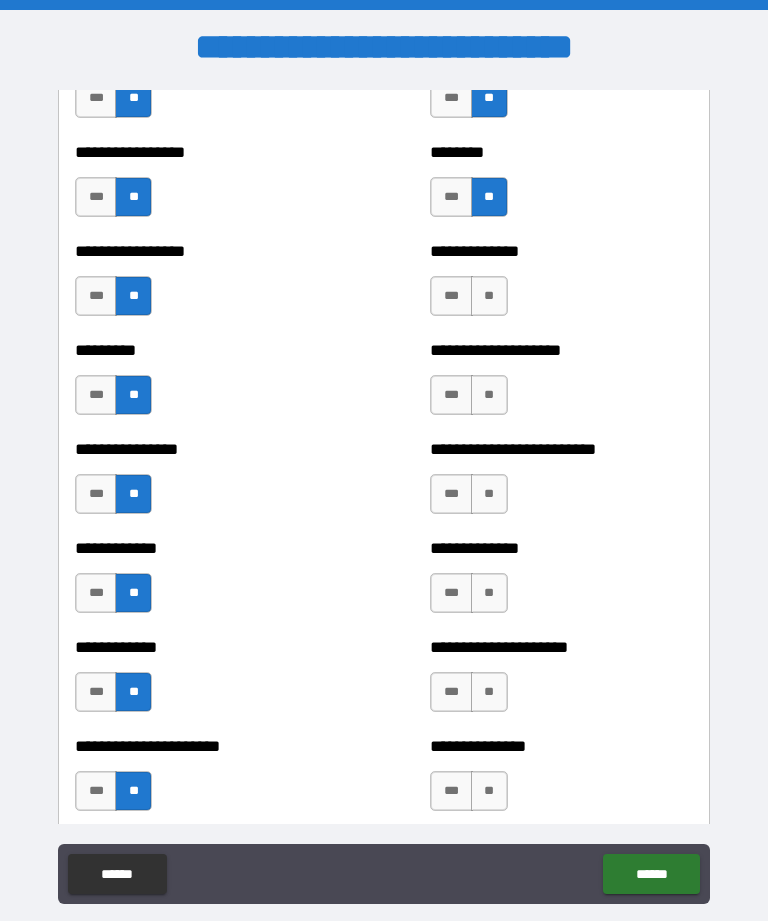 click on "**" at bounding box center (489, 296) 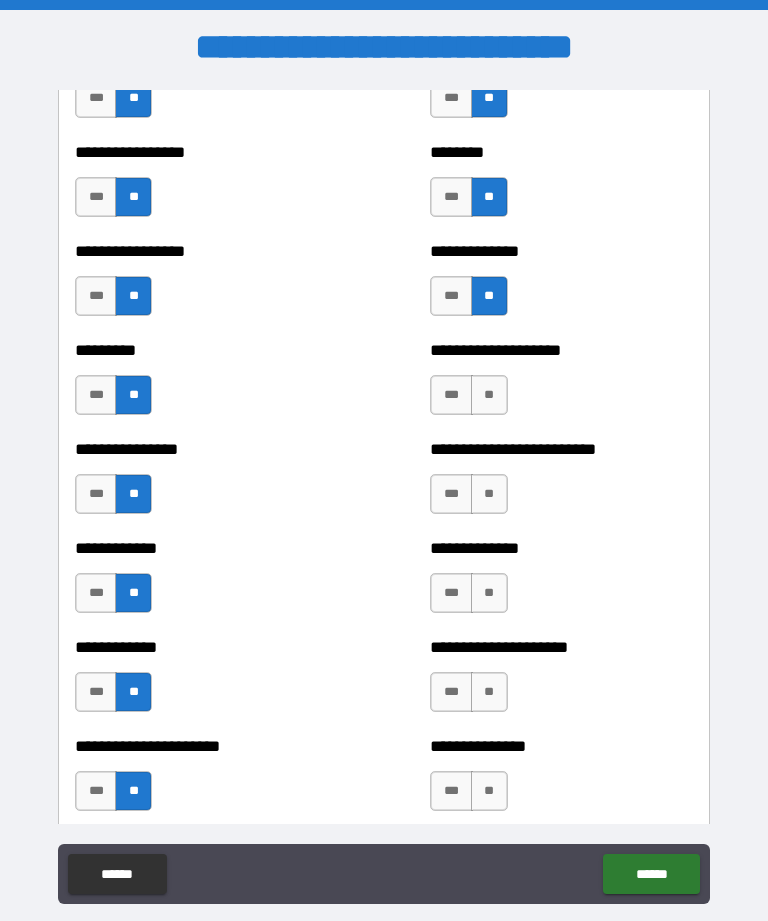 click on "**" at bounding box center (489, 395) 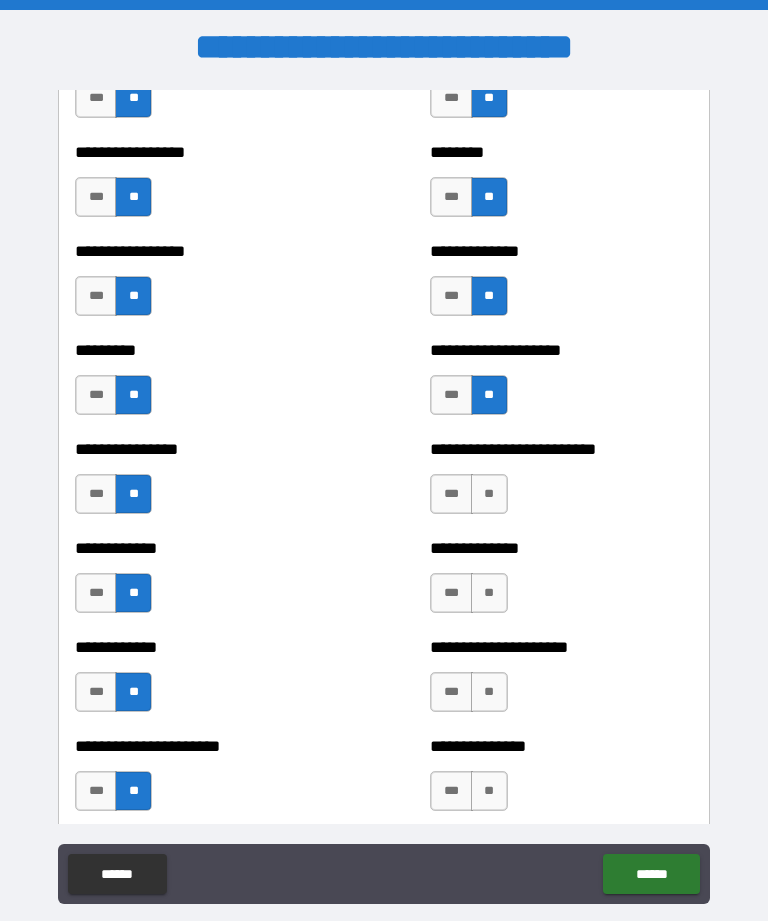 click on "**" at bounding box center (489, 494) 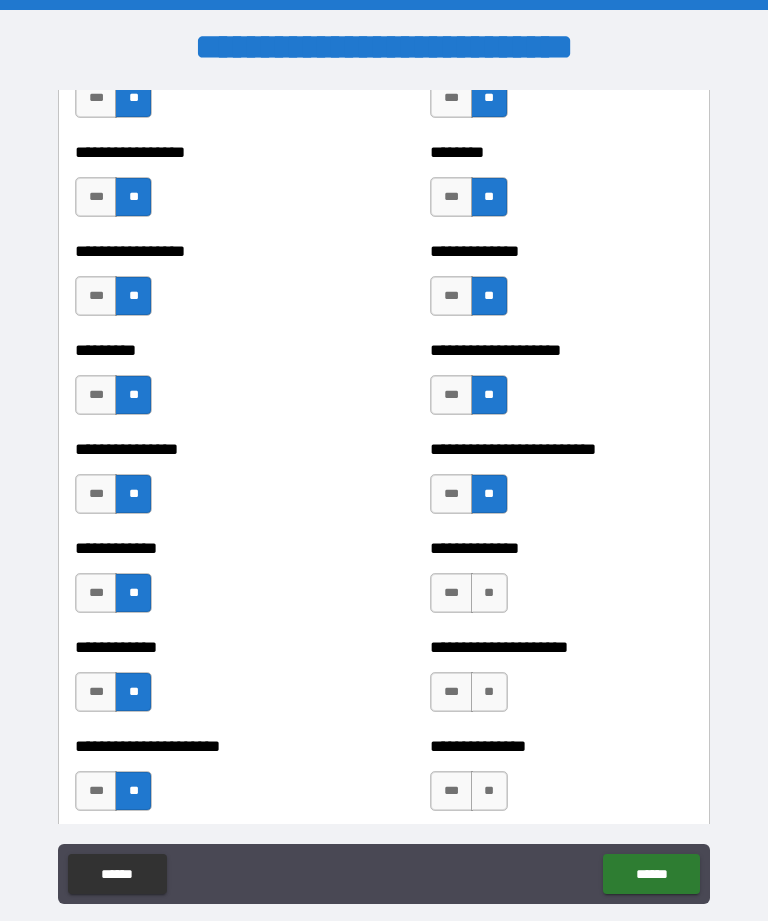 click on "**" at bounding box center (489, 593) 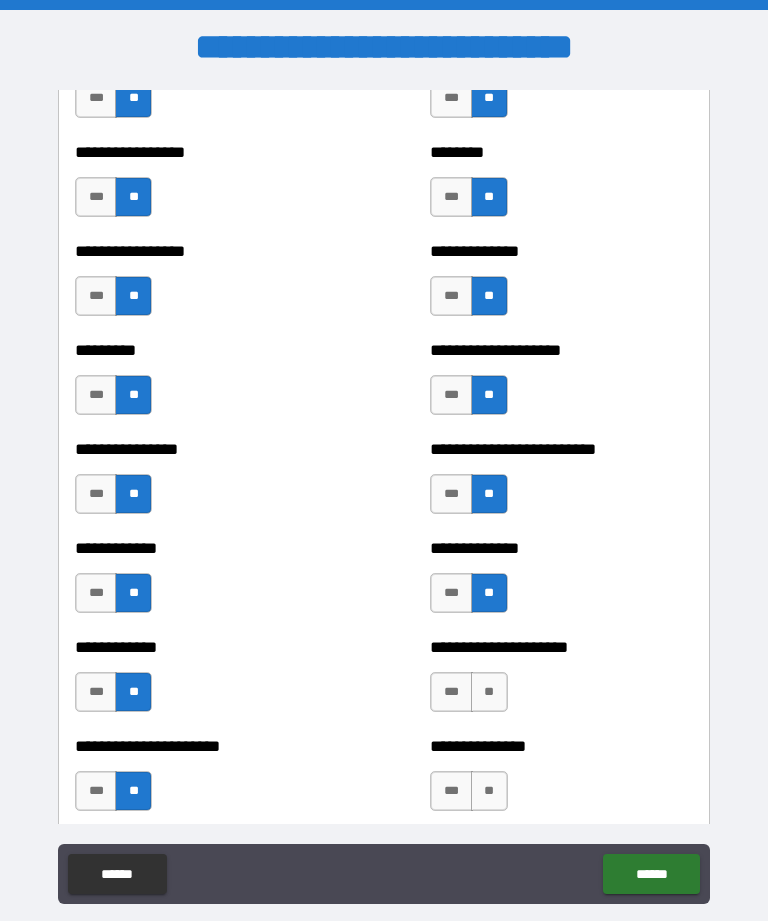 click on "**" at bounding box center (489, 692) 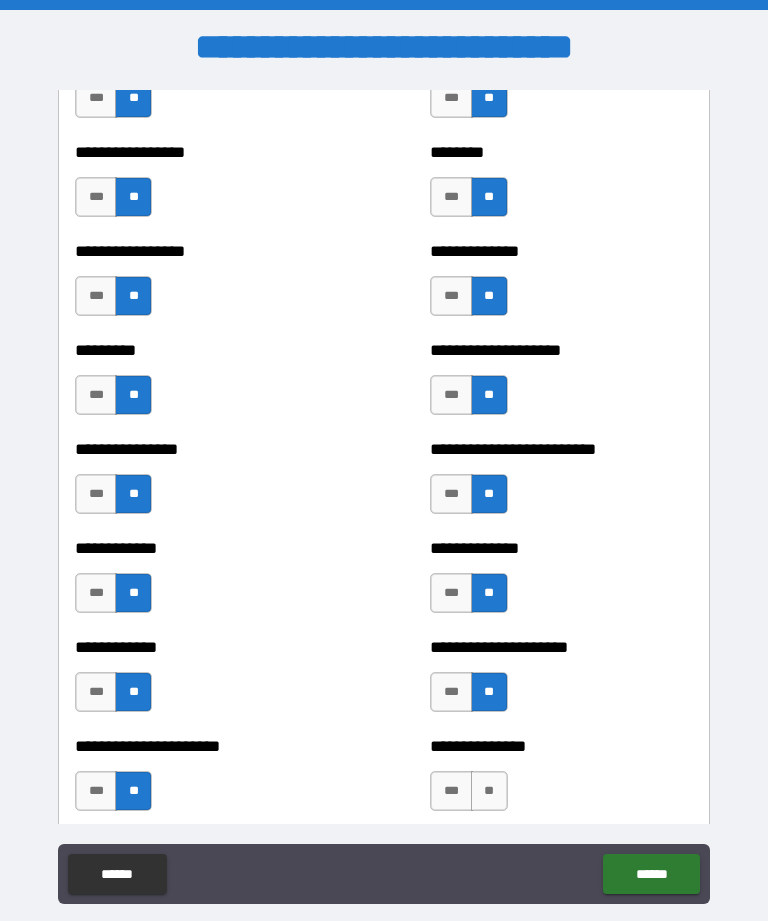 click on "**" at bounding box center (489, 791) 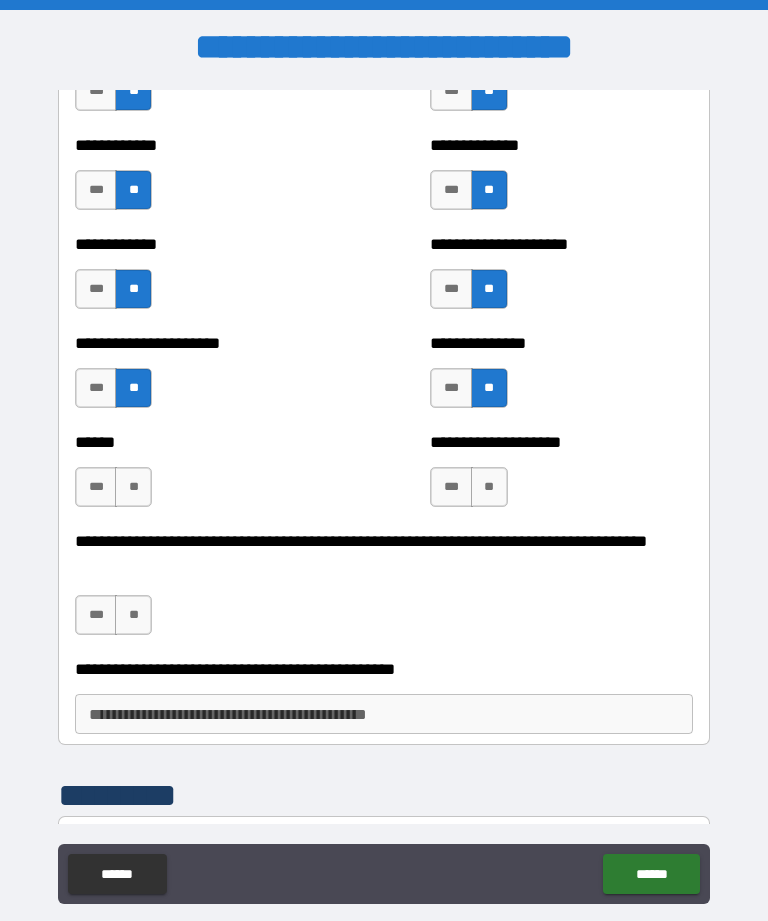 scroll, scrollTop: 3023, scrollLeft: 0, axis: vertical 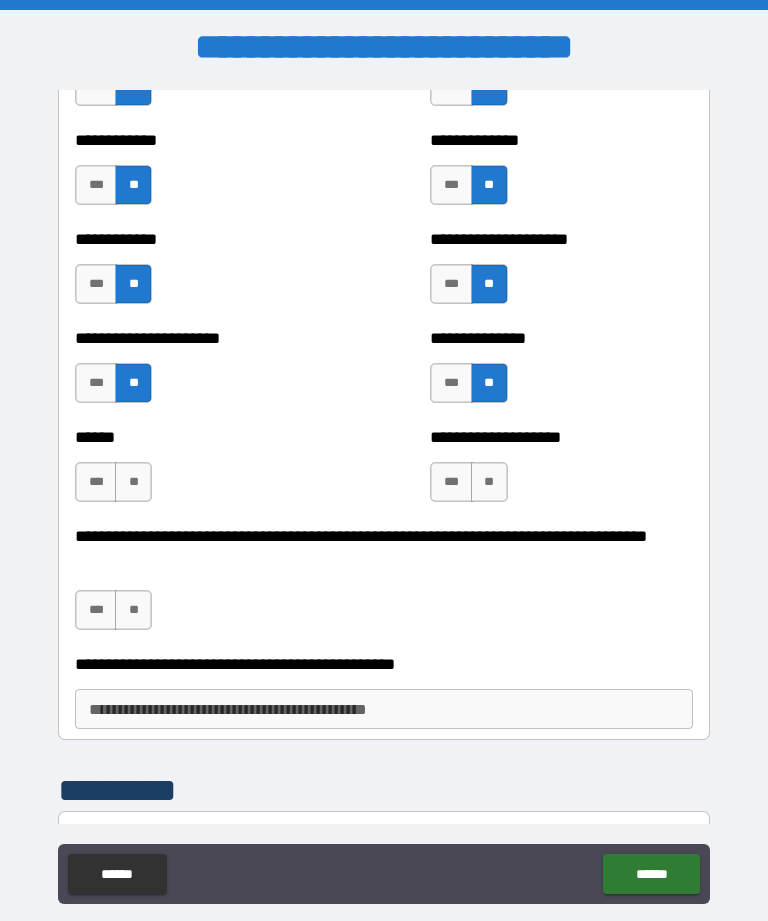 click on "**" at bounding box center (489, 482) 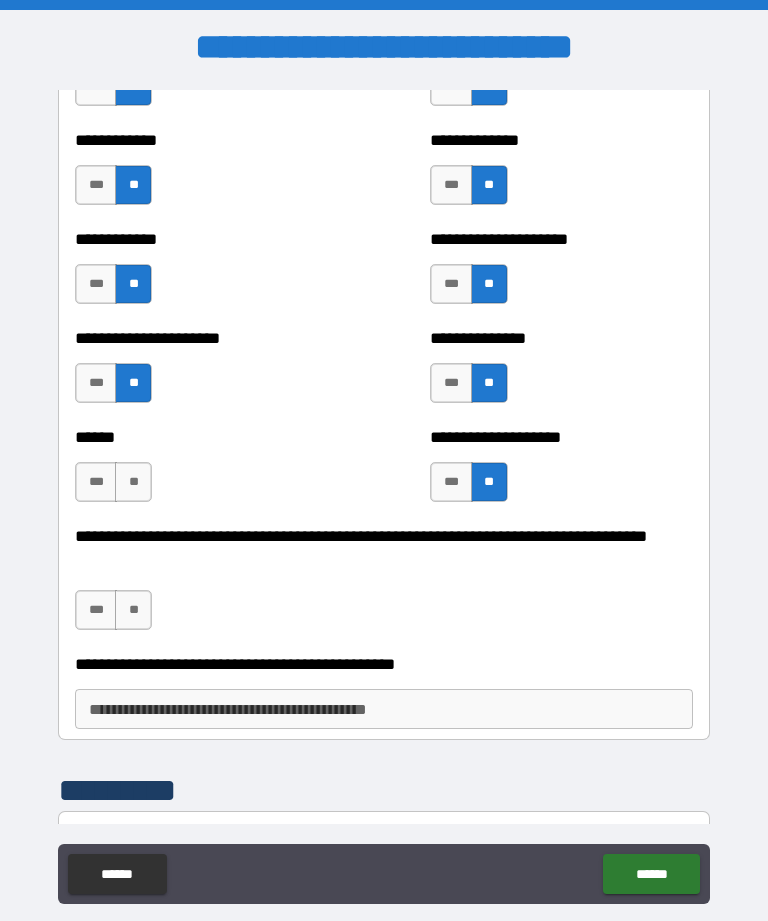 click on "**" at bounding box center [133, 482] 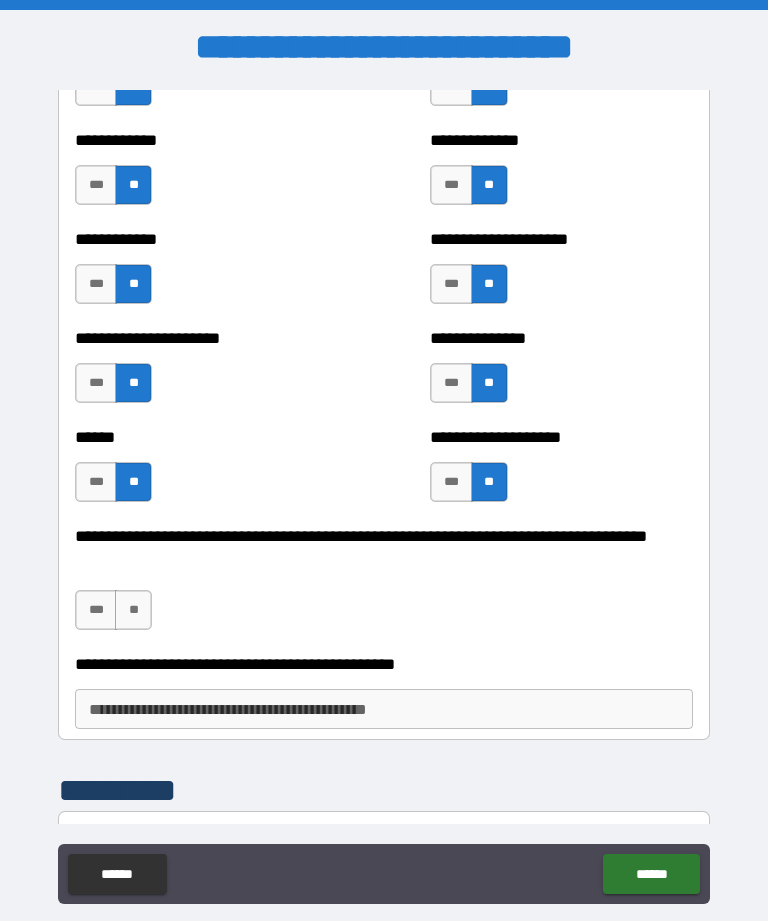click on "**" at bounding box center [133, 610] 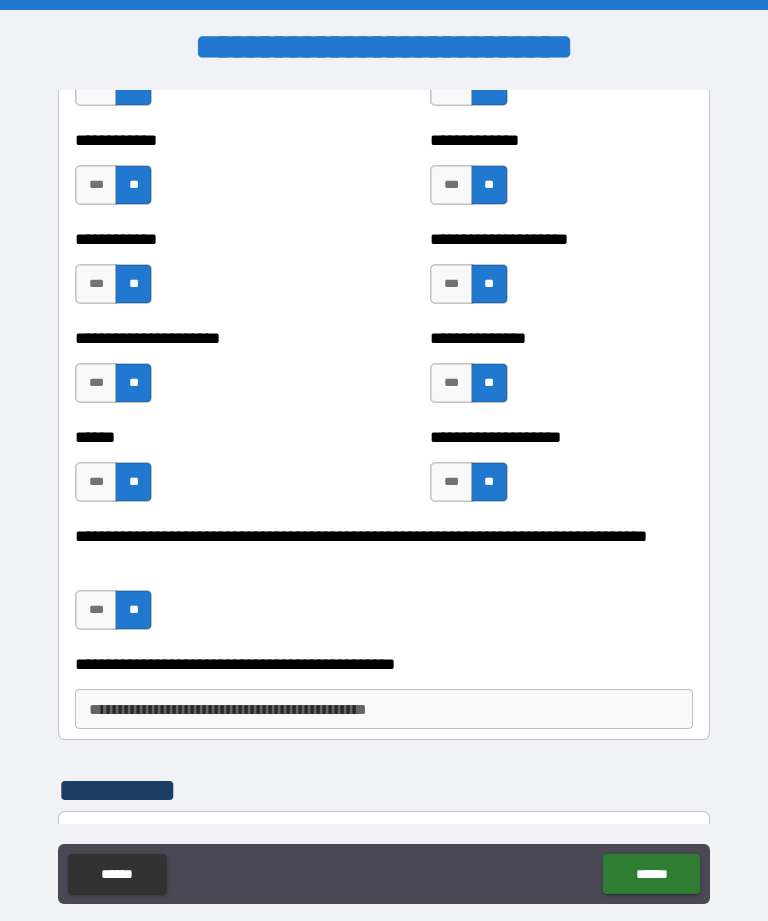 click on "**********" at bounding box center [384, 664] 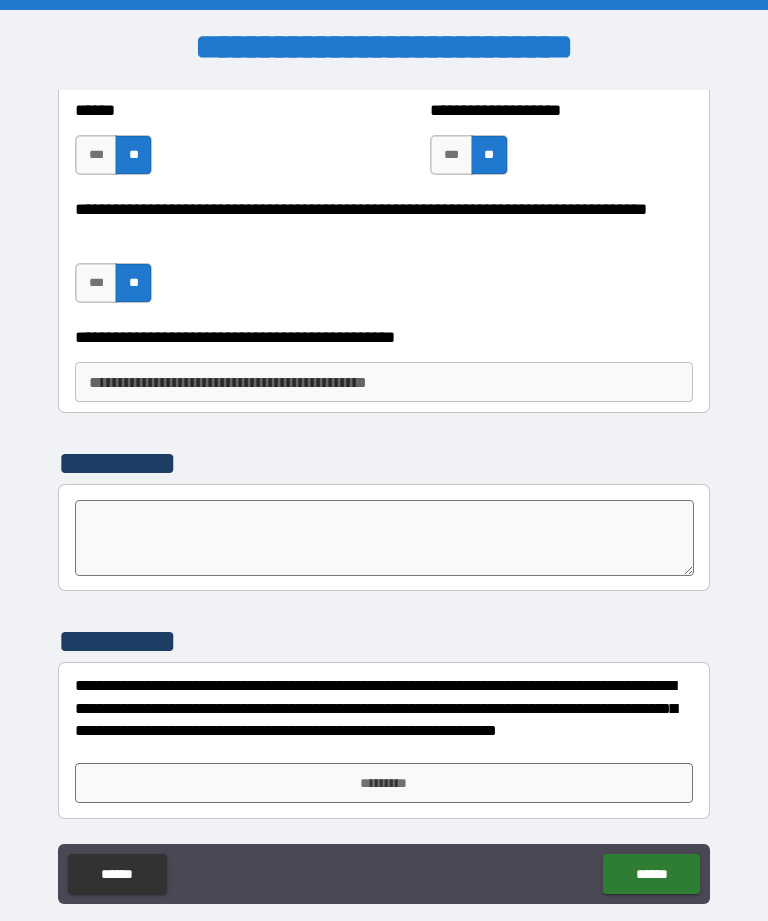 scroll, scrollTop: 3350, scrollLeft: 0, axis: vertical 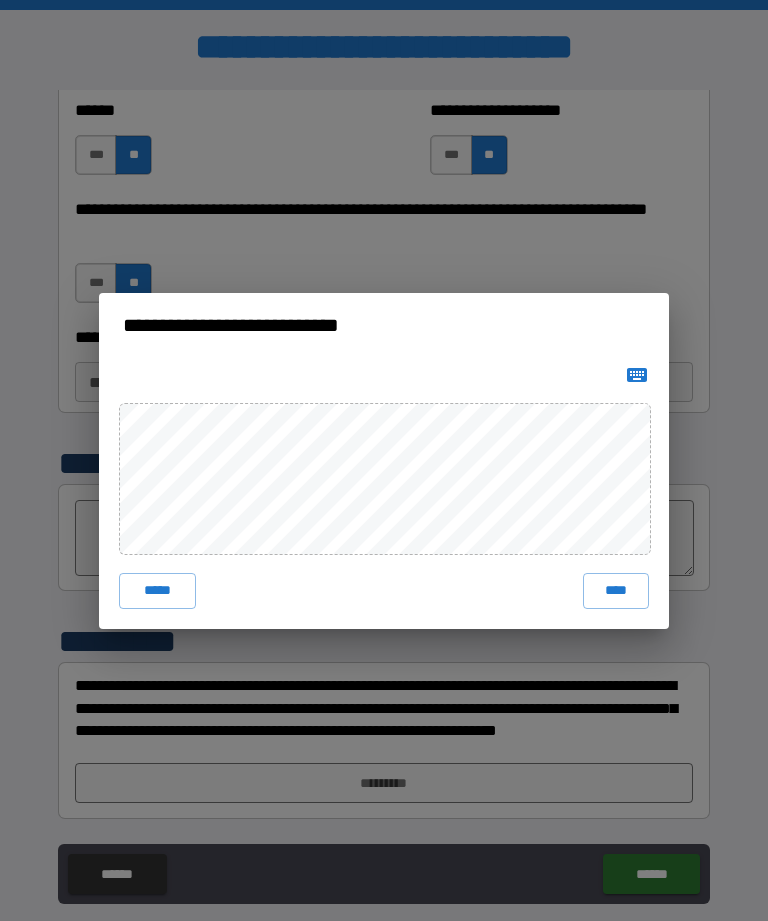 click on "****" at bounding box center (616, 591) 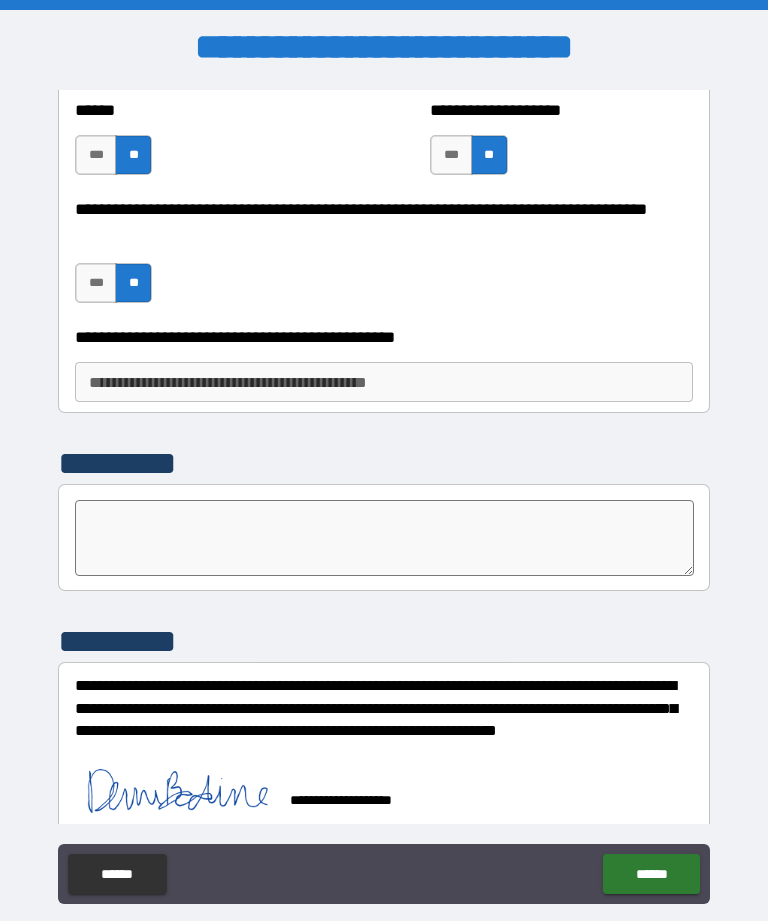 scroll, scrollTop: 3340, scrollLeft: 0, axis: vertical 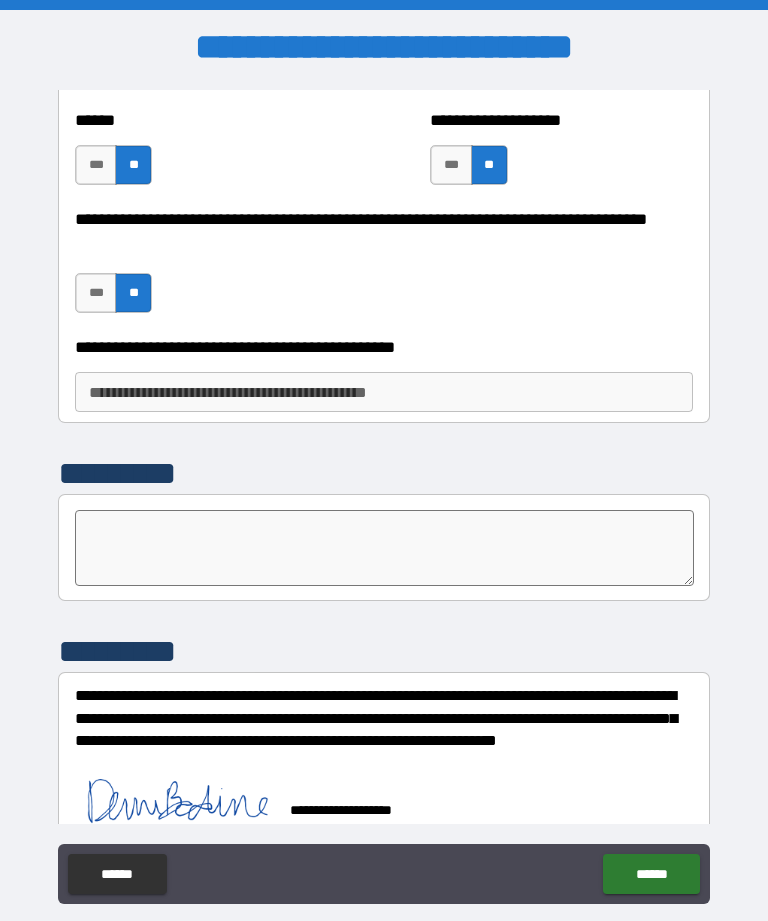 click on "******" at bounding box center (651, 874) 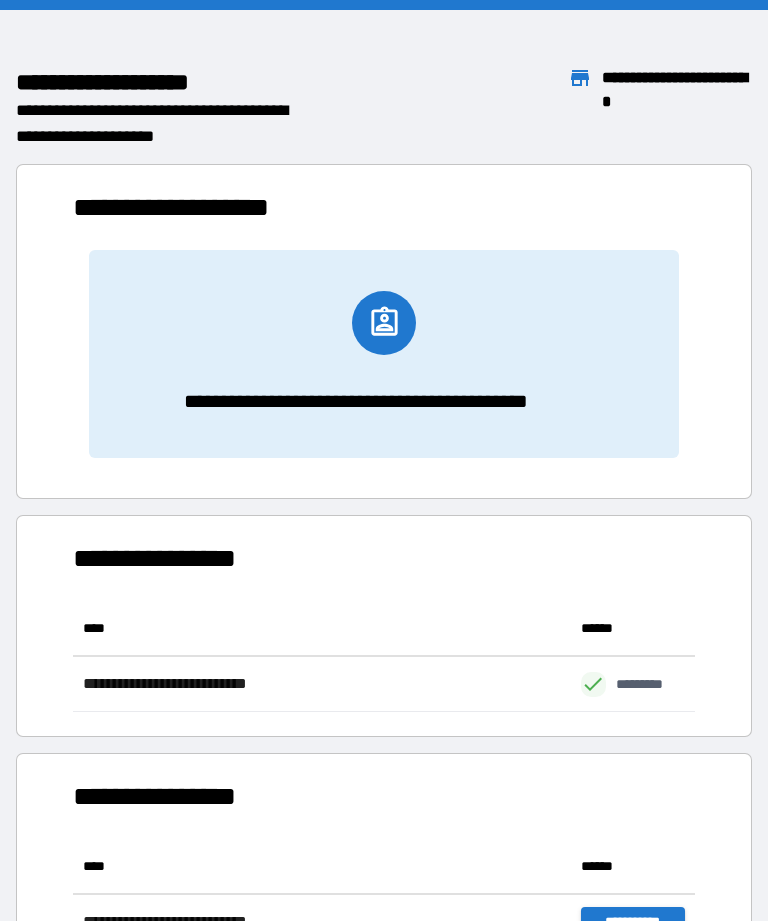 scroll, scrollTop: 1, scrollLeft: 1, axis: both 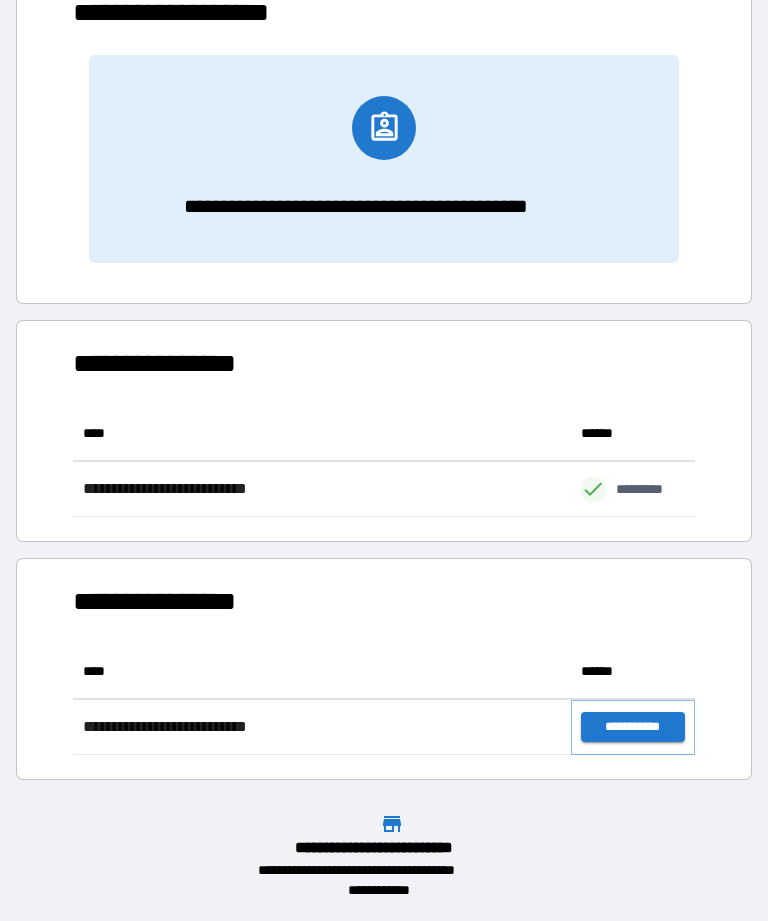 click on "**********" at bounding box center [633, 727] 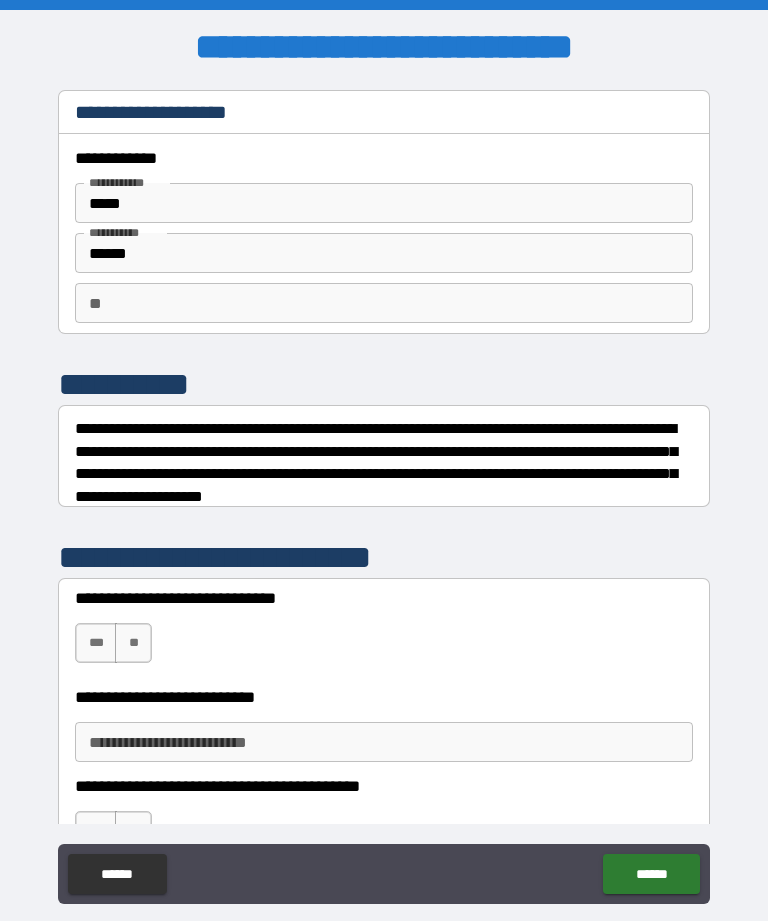 click on "**" at bounding box center [133, 643] 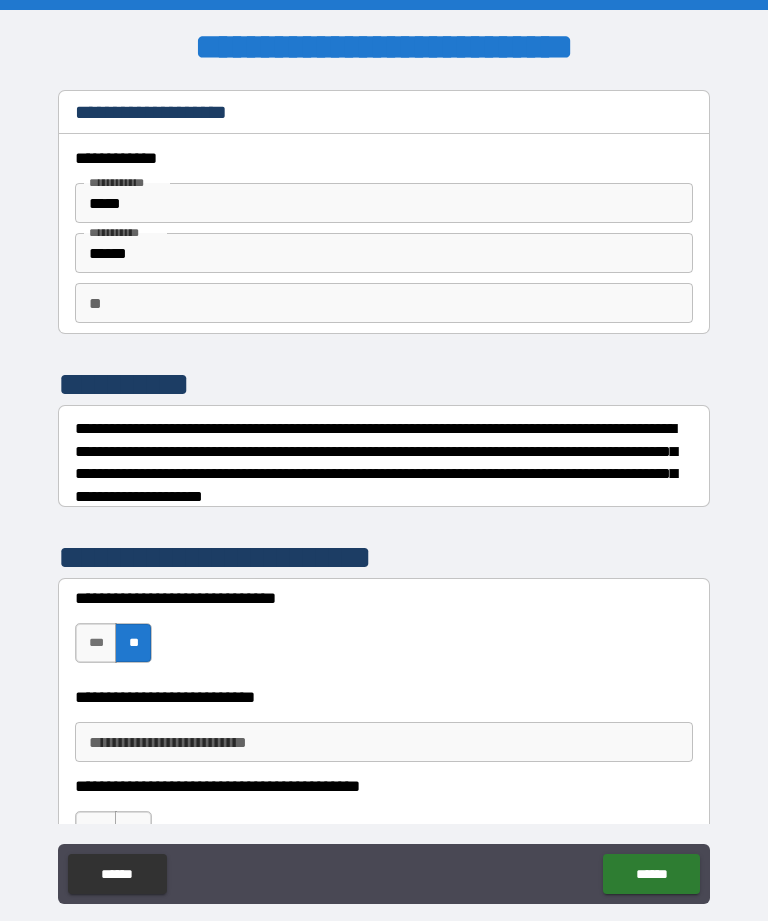 click on "***" at bounding box center (96, 643) 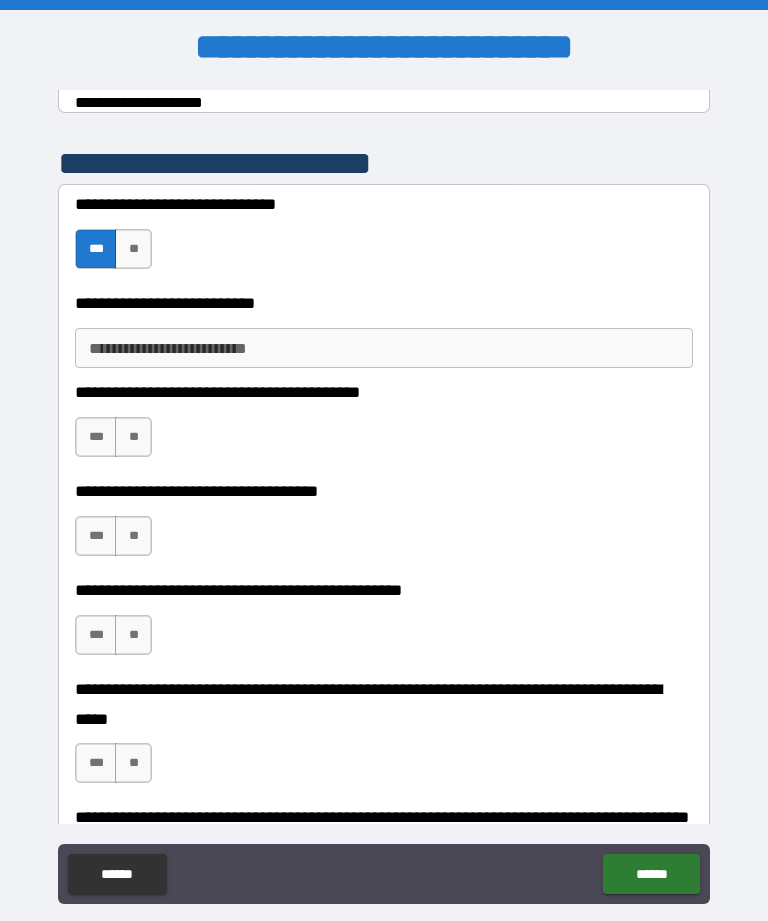 scroll, scrollTop: 437, scrollLeft: 0, axis: vertical 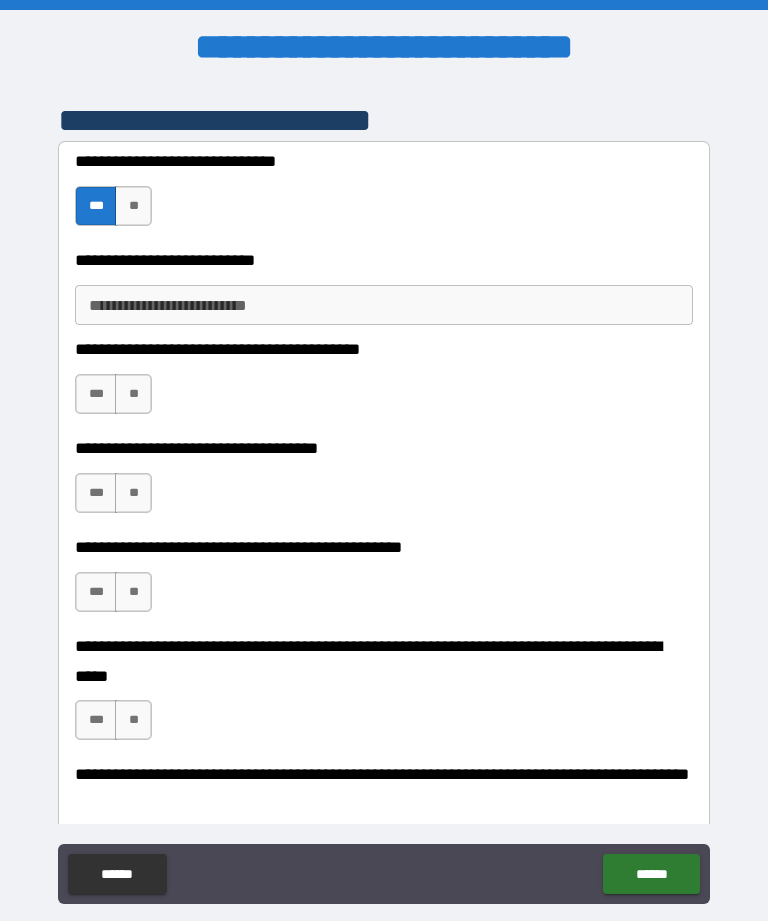 click on "**********" at bounding box center (384, 305) 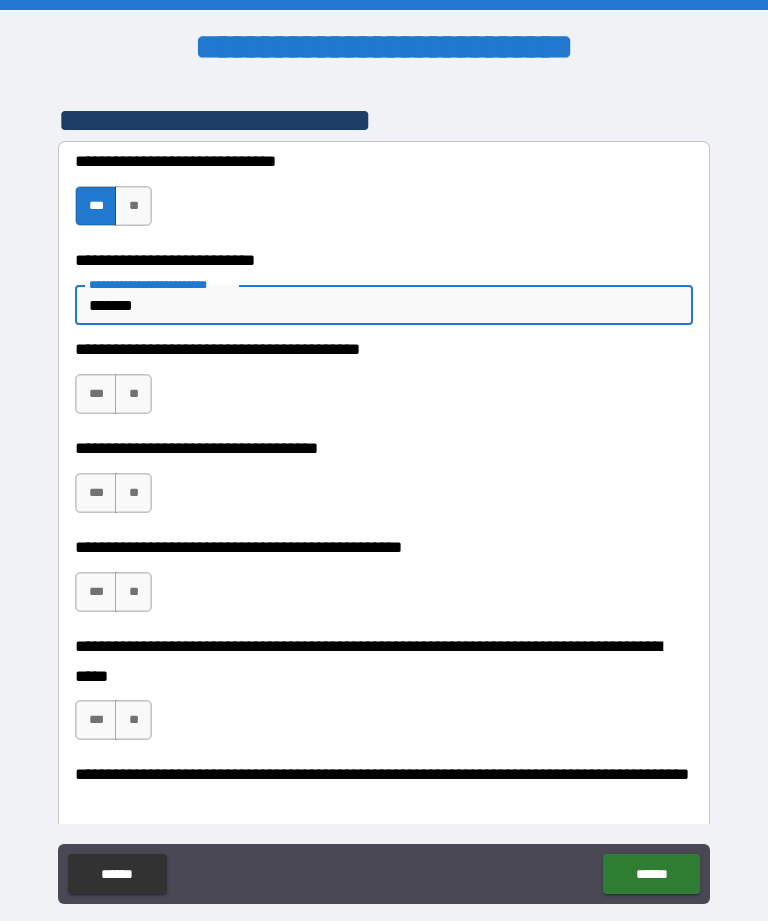 type on "*******" 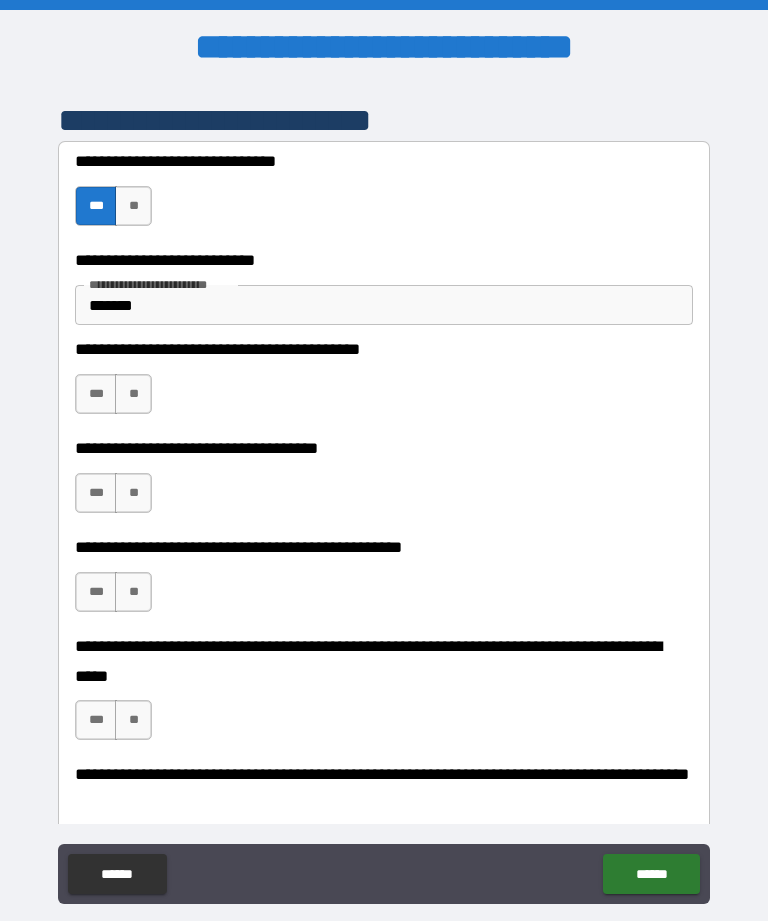 click on "**" at bounding box center [133, 394] 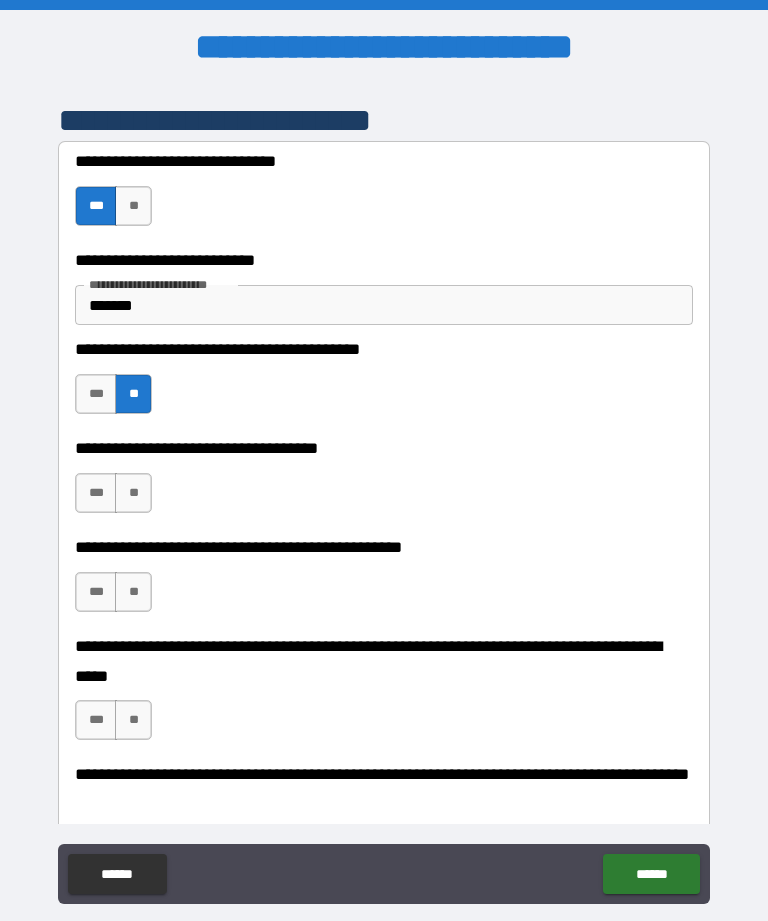 click on "**" at bounding box center (133, 493) 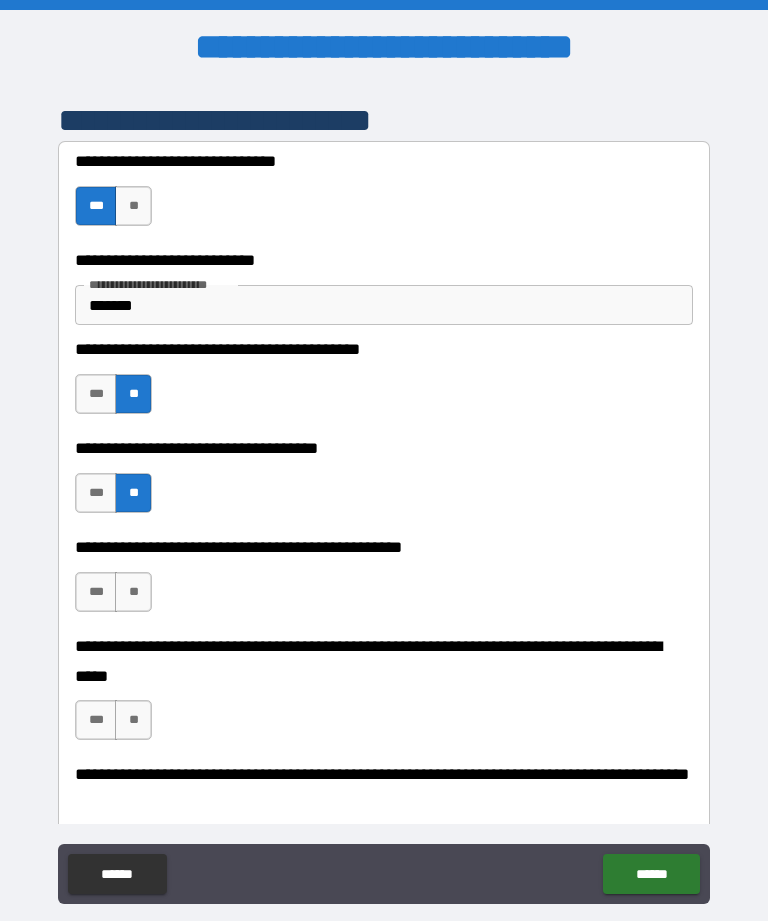 click on "**" at bounding box center (133, 592) 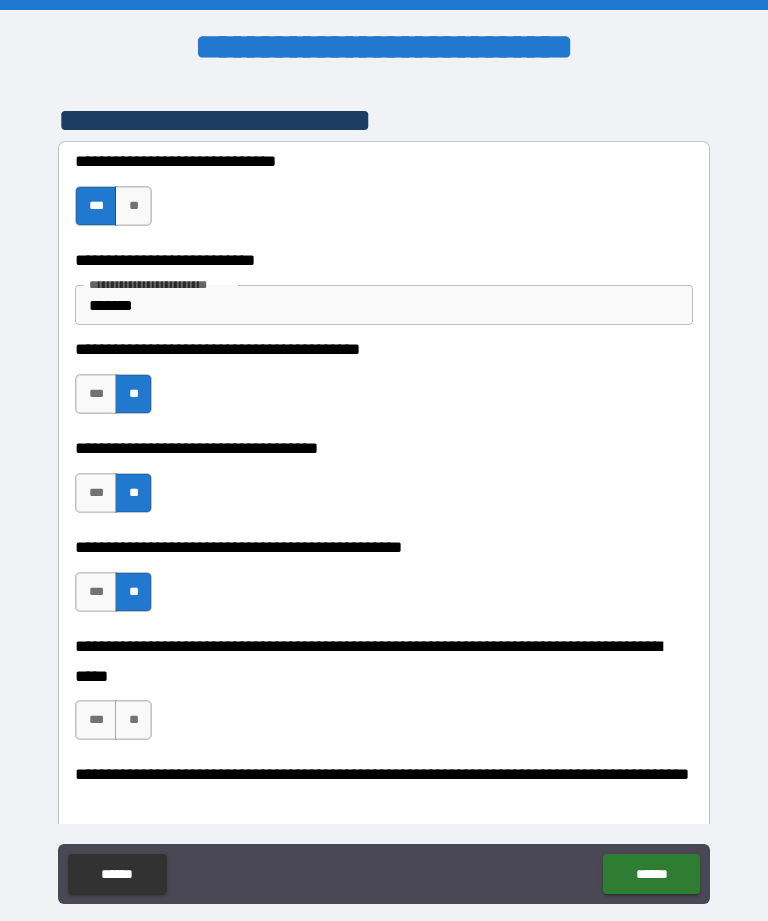 click on "**" at bounding box center [133, 720] 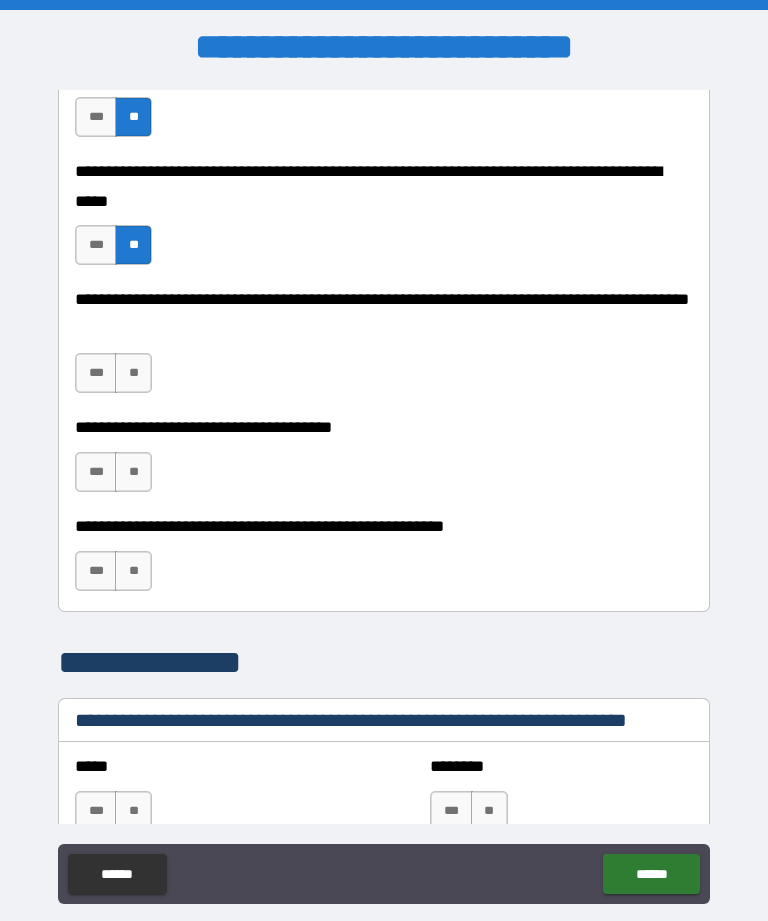 scroll, scrollTop: 922, scrollLeft: 0, axis: vertical 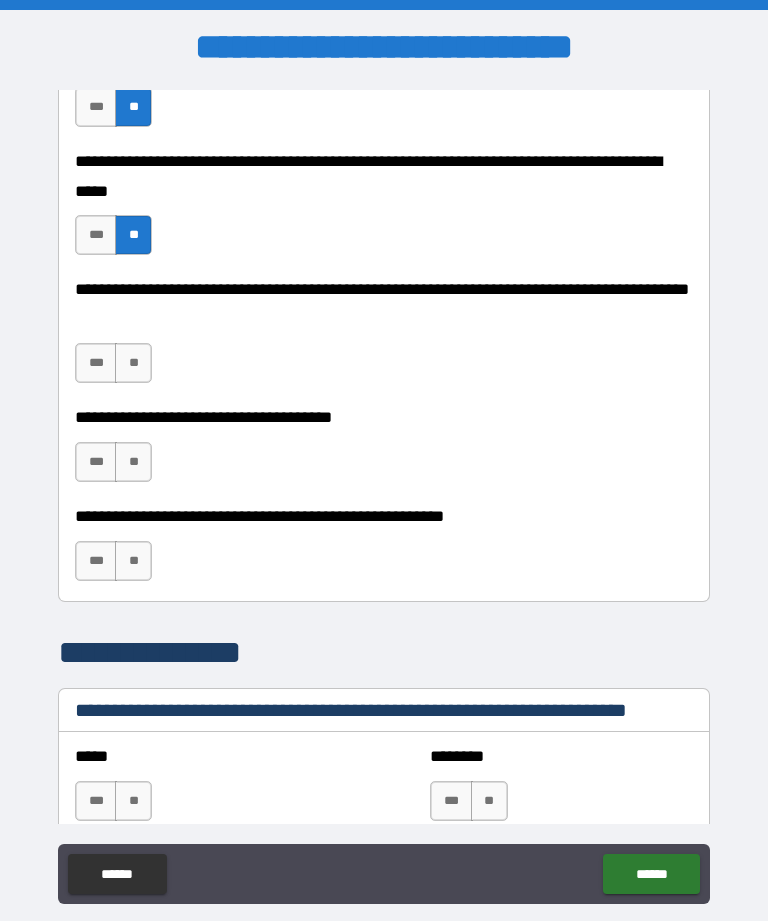 click on "**" at bounding box center (133, 363) 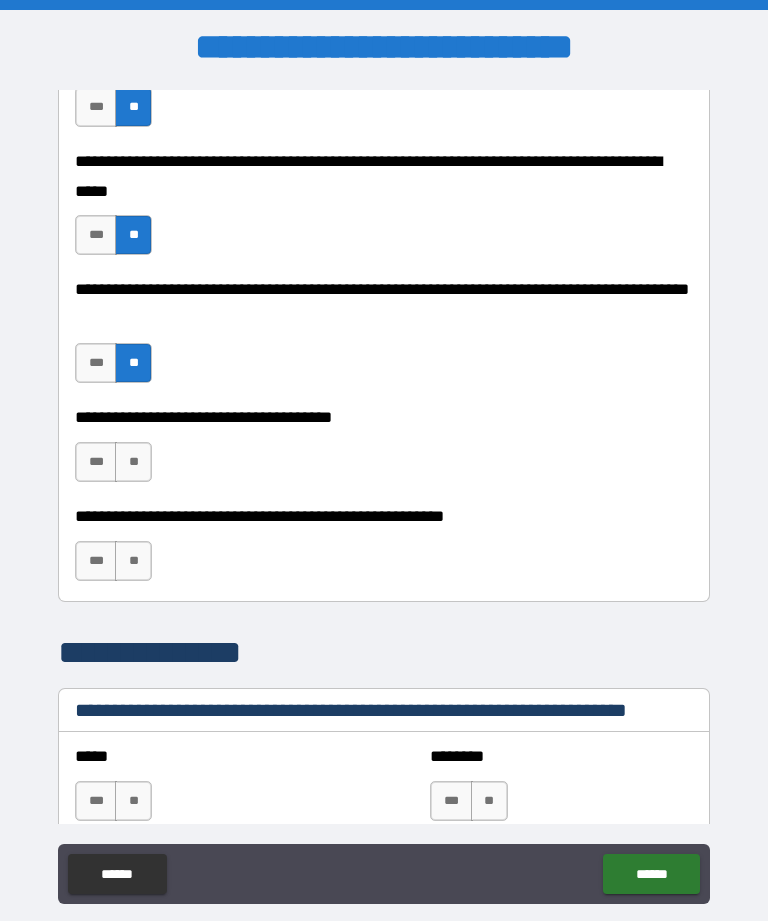 click on "**" at bounding box center [133, 462] 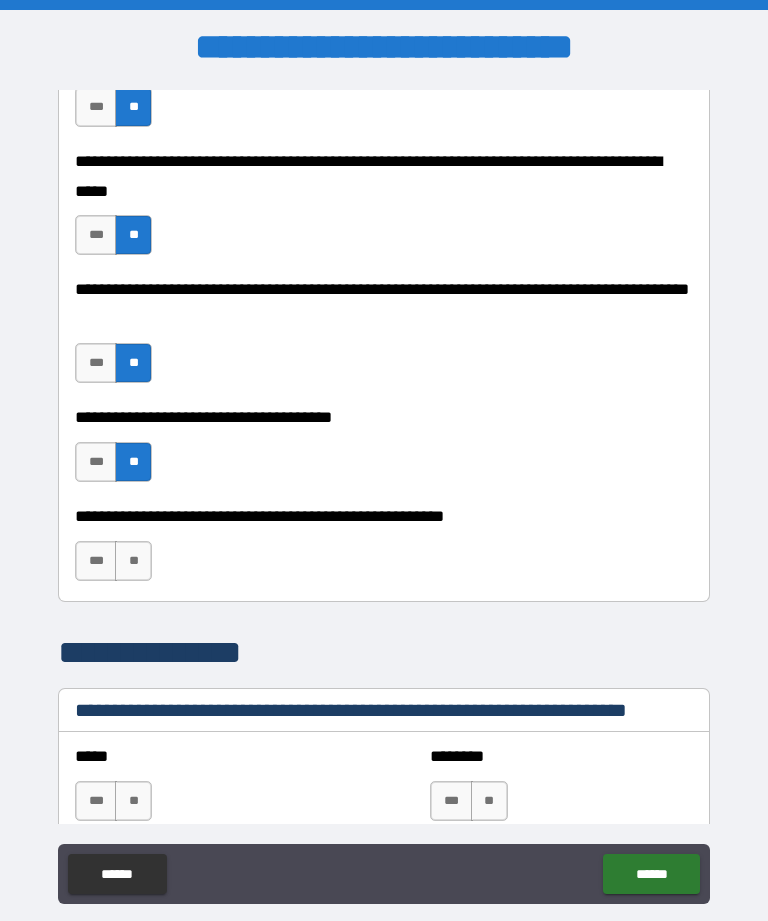 click on "**" at bounding box center [133, 561] 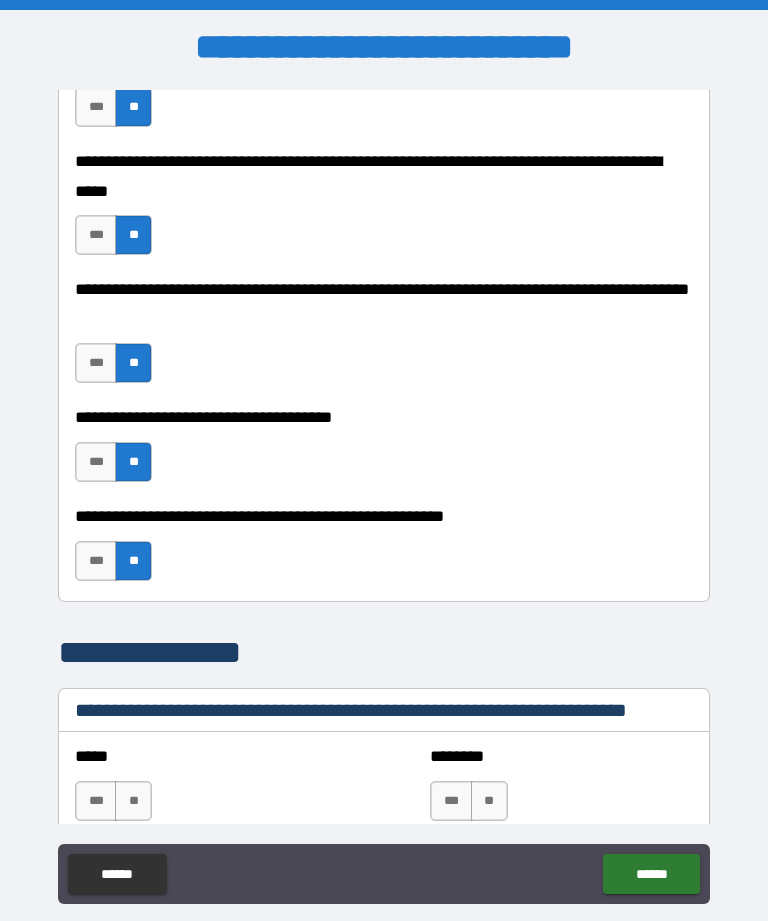 click on "***" at bounding box center [96, 561] 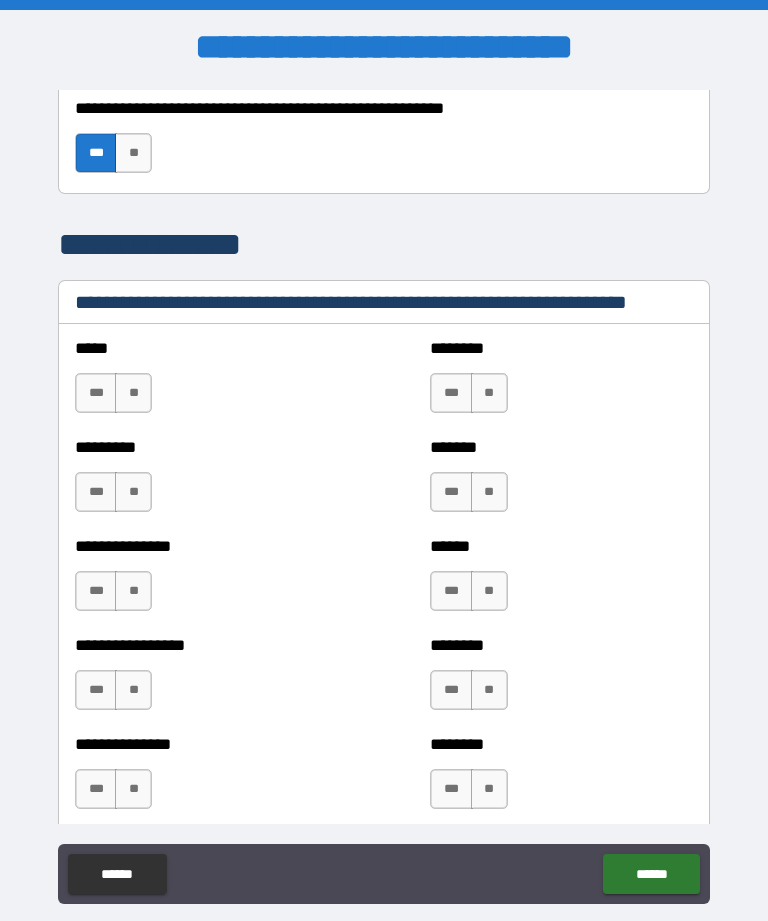 scroll, scrollTop: 1349, scrollLeft: 0, axis: vertical 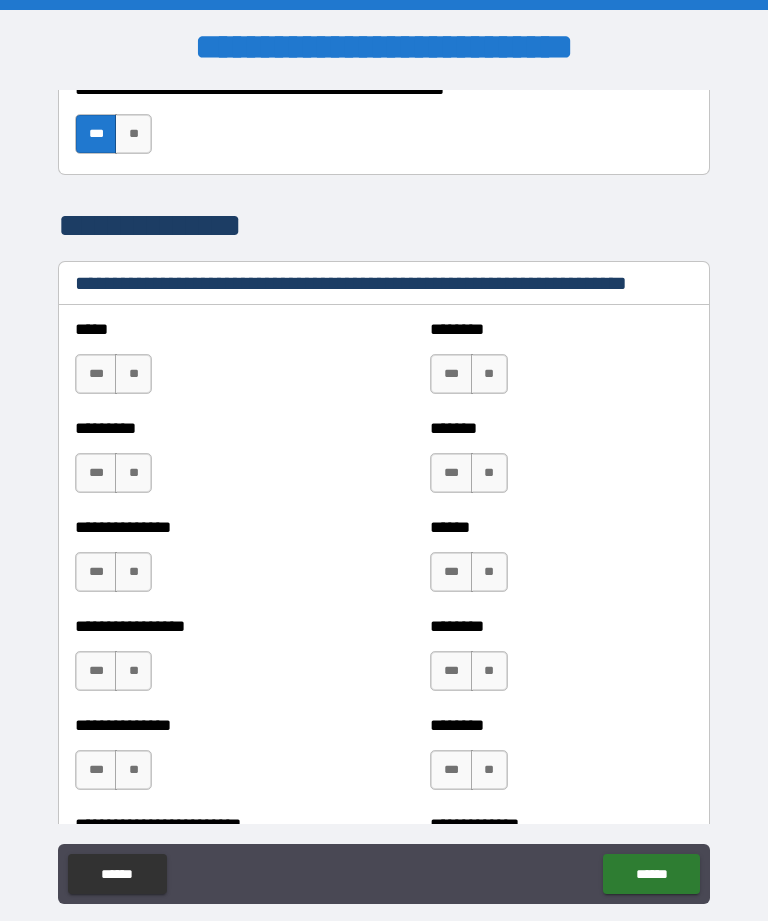 click on "**" at bounding box center [133, 374] 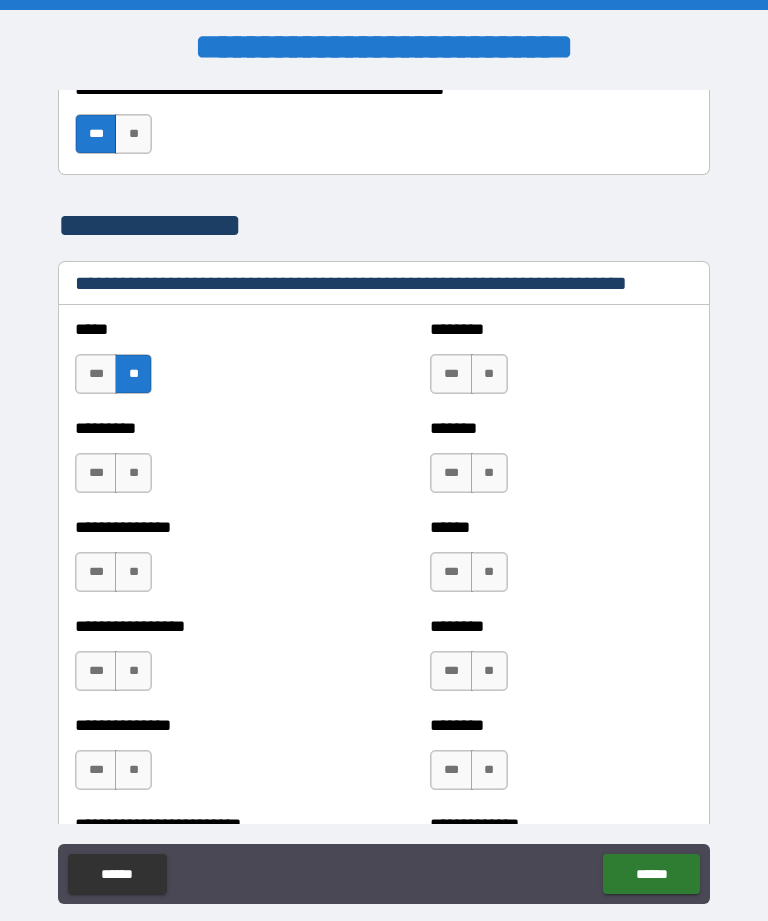 click on "**" at bounding box center [133, 473] 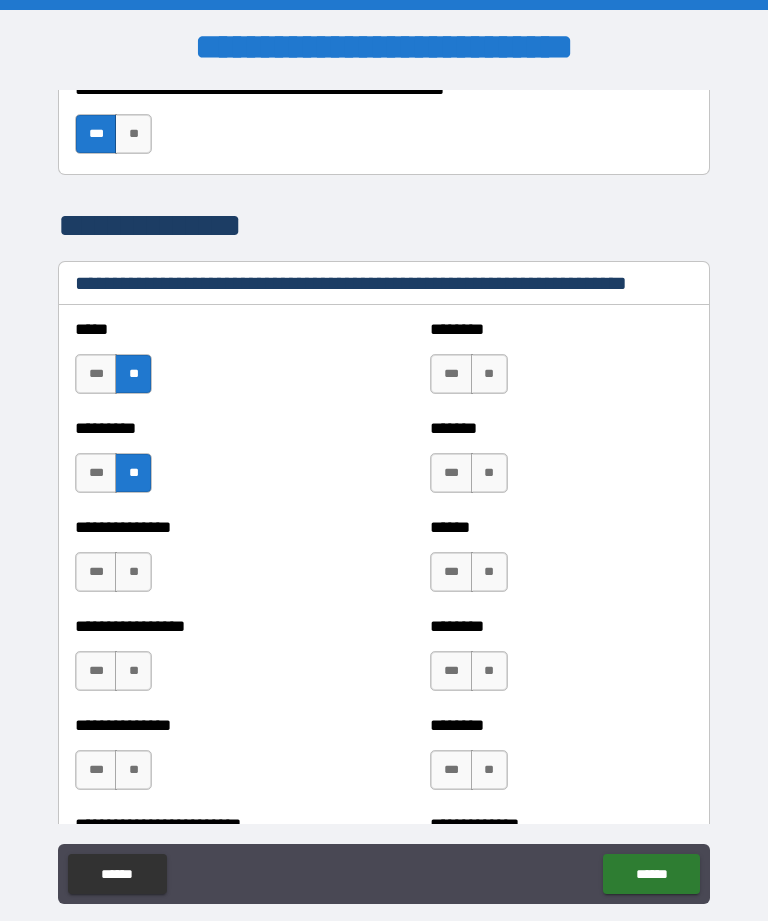click on "*** **" at bounding box center [116, 577] 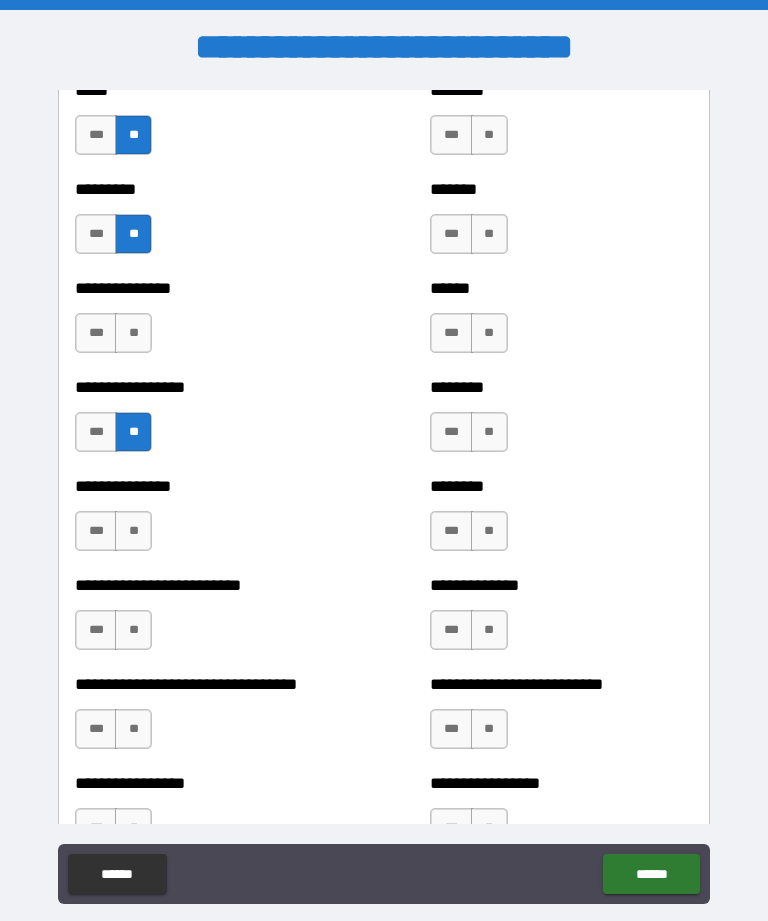 scroll, scrollTop: 1591, scrollLeft: 0, axis: vertical 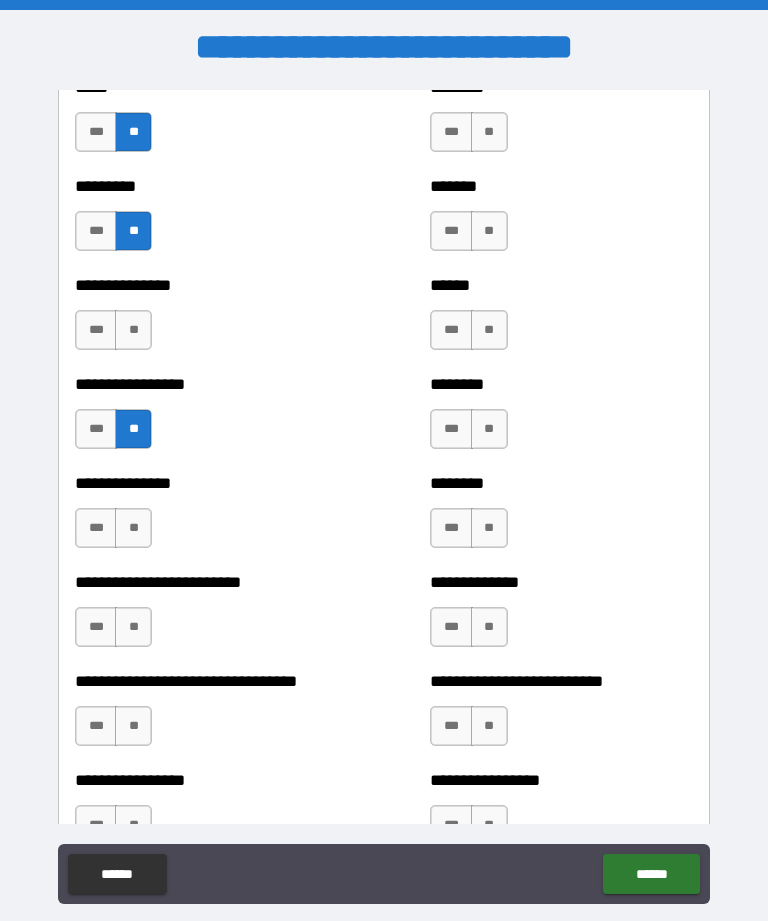 click on "***" at bounding box center (96, 528) 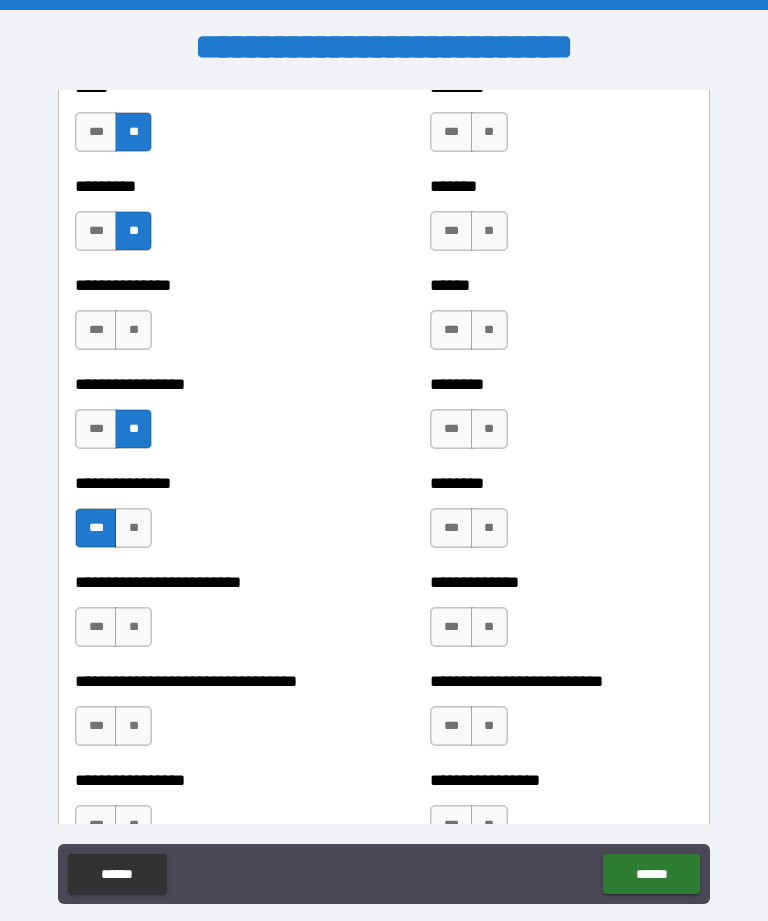 click on "**" at bounding box center [133, 627] 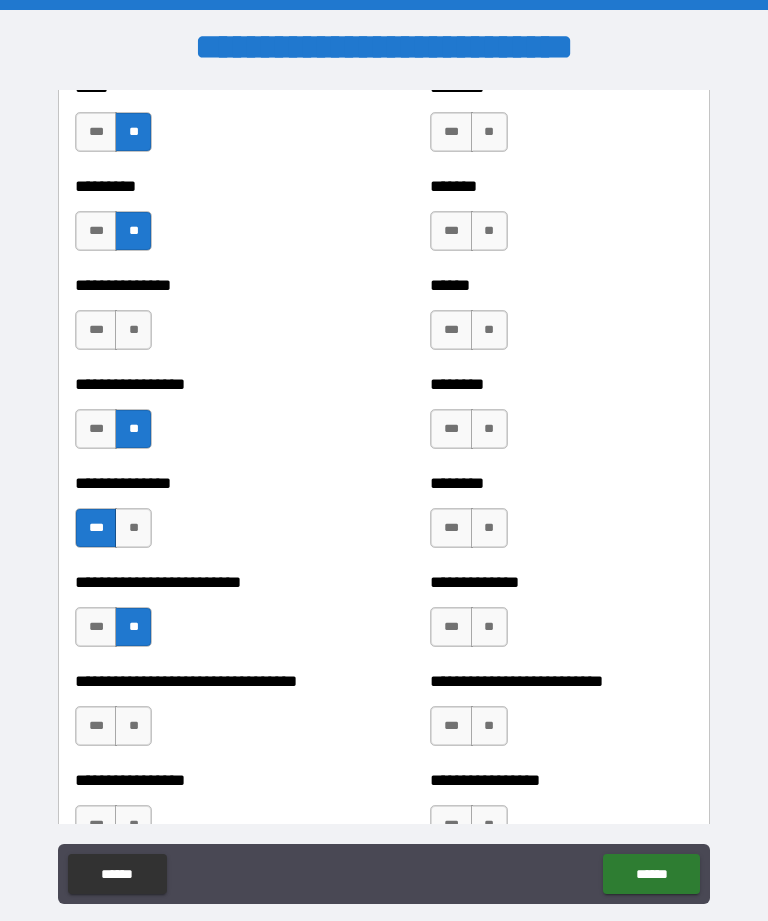 click on "**" at bounding box center (133, 726) 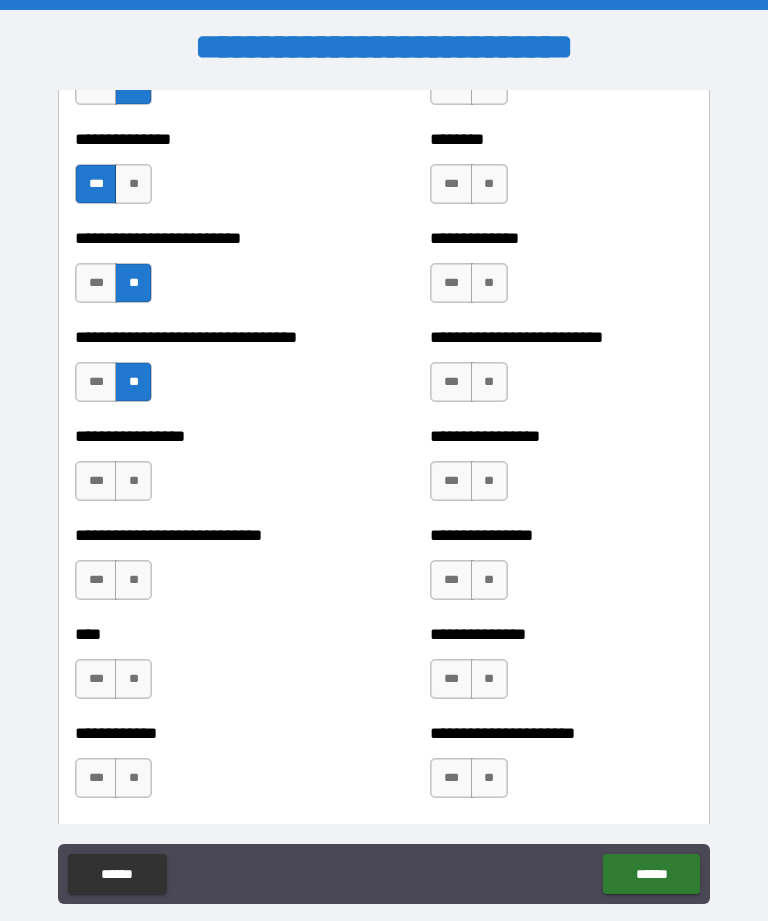 scroll, scrollTop: 1938, scrollLeft: 0, axis: vertical 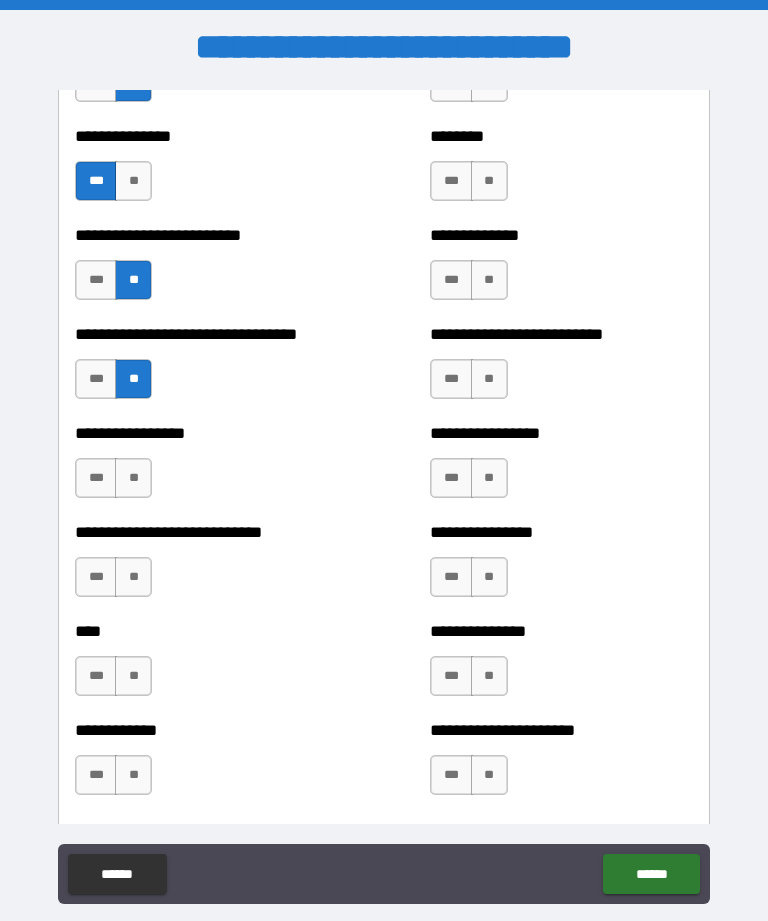 click on "**" at bounding box center (133, 478) 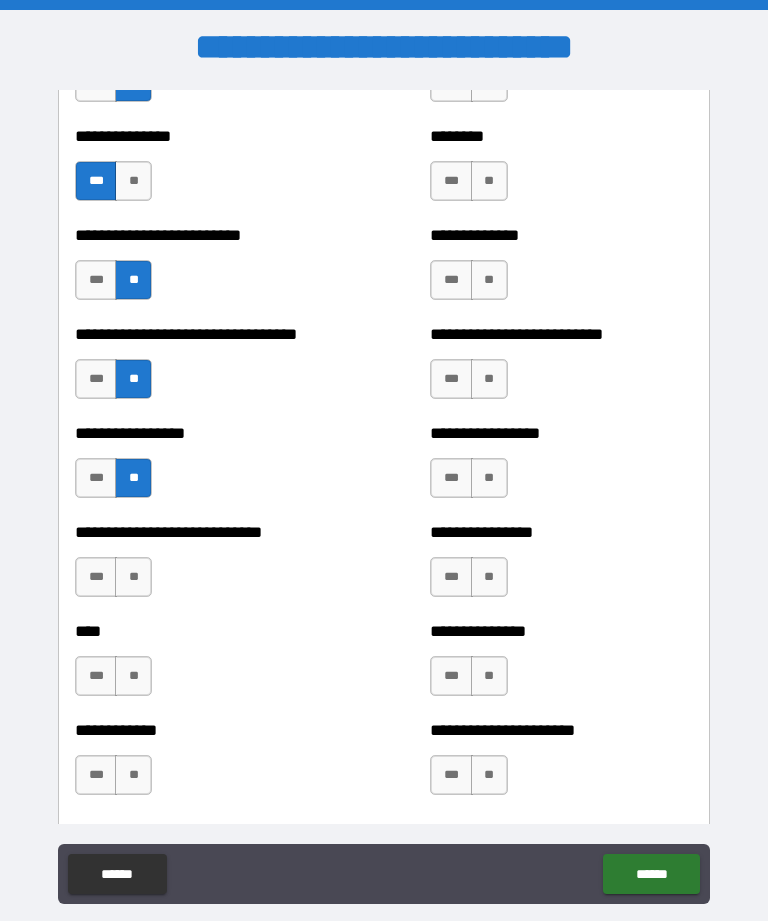 click on "**" at bounding box center [133, 577] 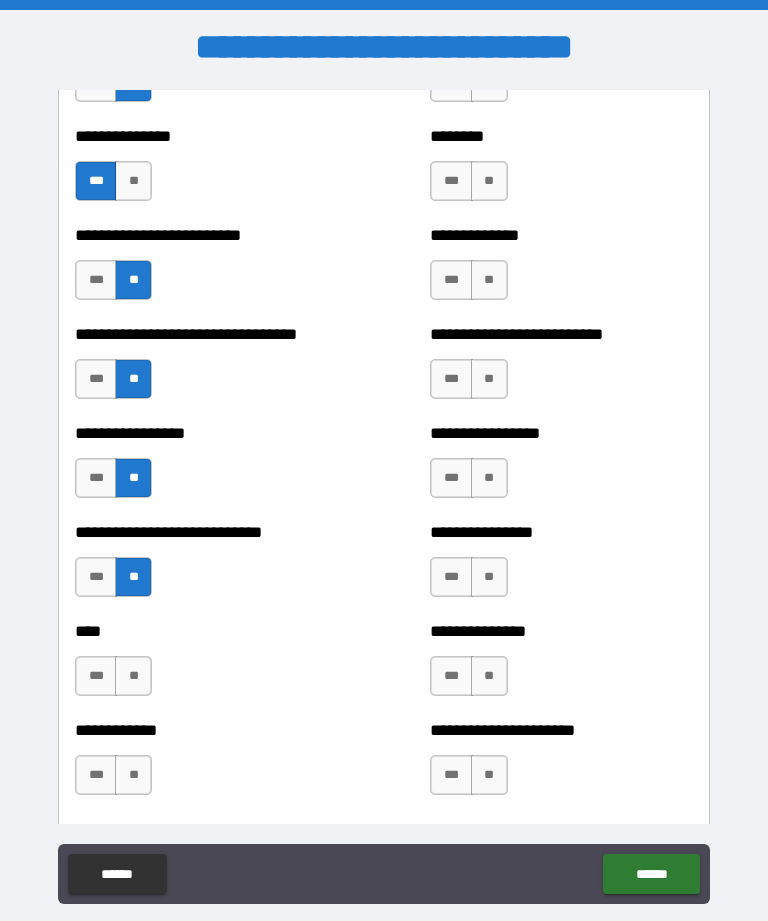 click on "**" at bounding box center [133, 676] 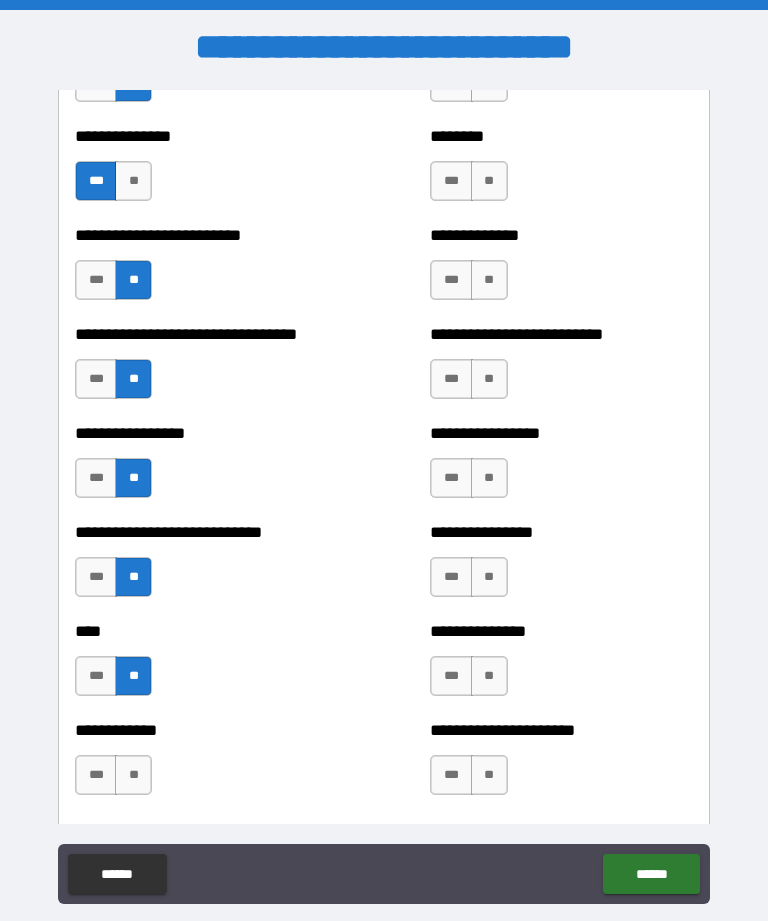 click on "**********" at bounding box center (206, 730) 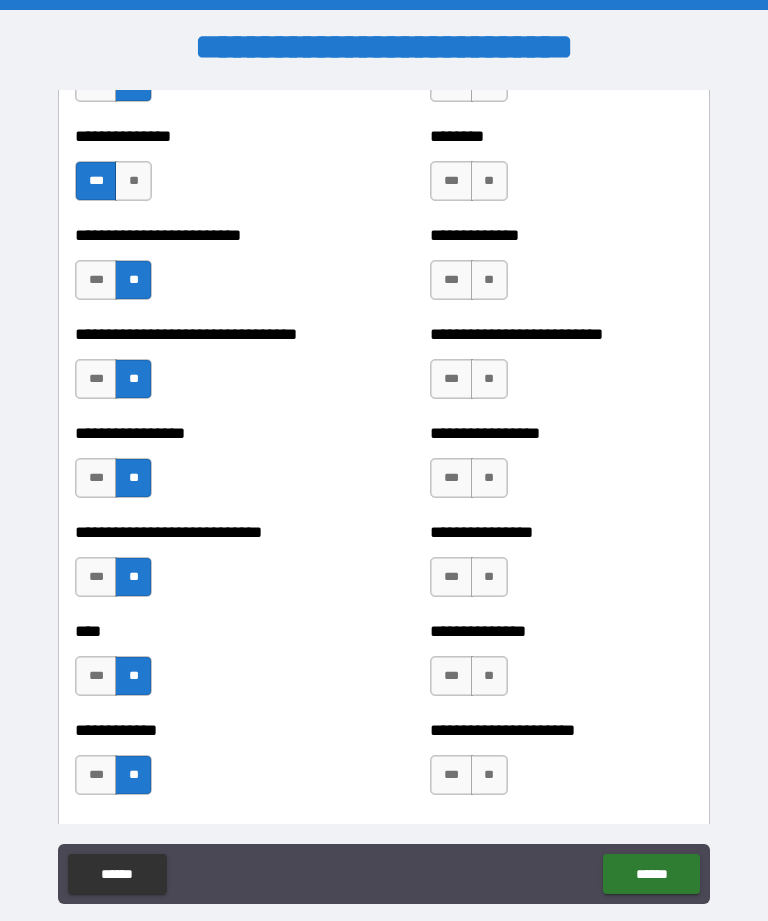 click on "**" at bounding box center [489, 775] 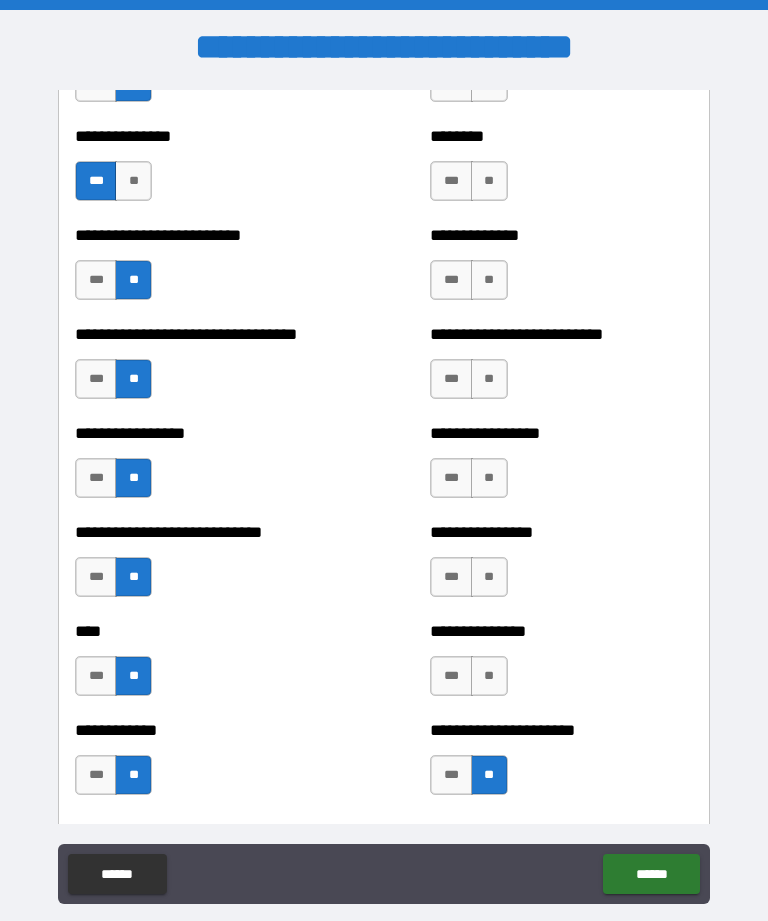 click on "**" at bounding box center (489, 676) 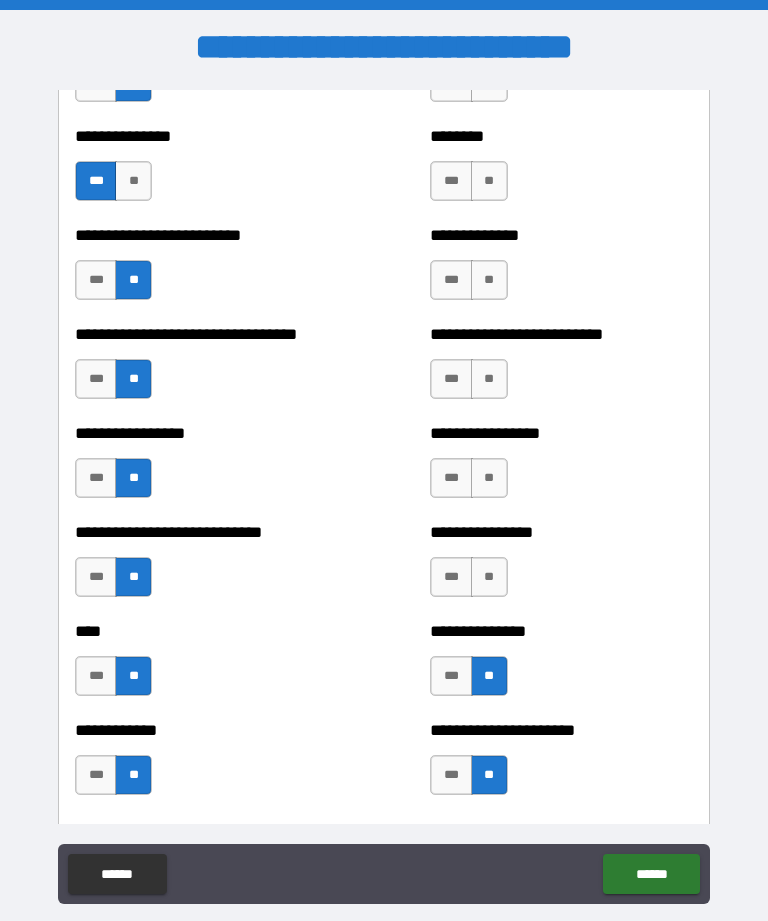 click on "**" at bounding box center (489, 478) 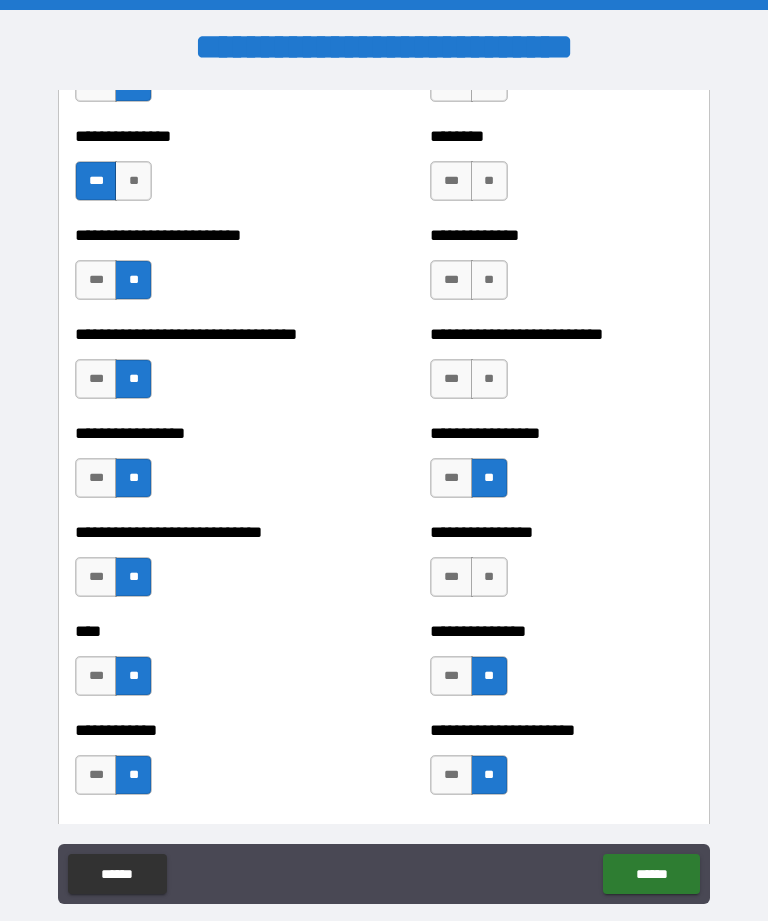 click on "**" at bounding box center [489, 379] 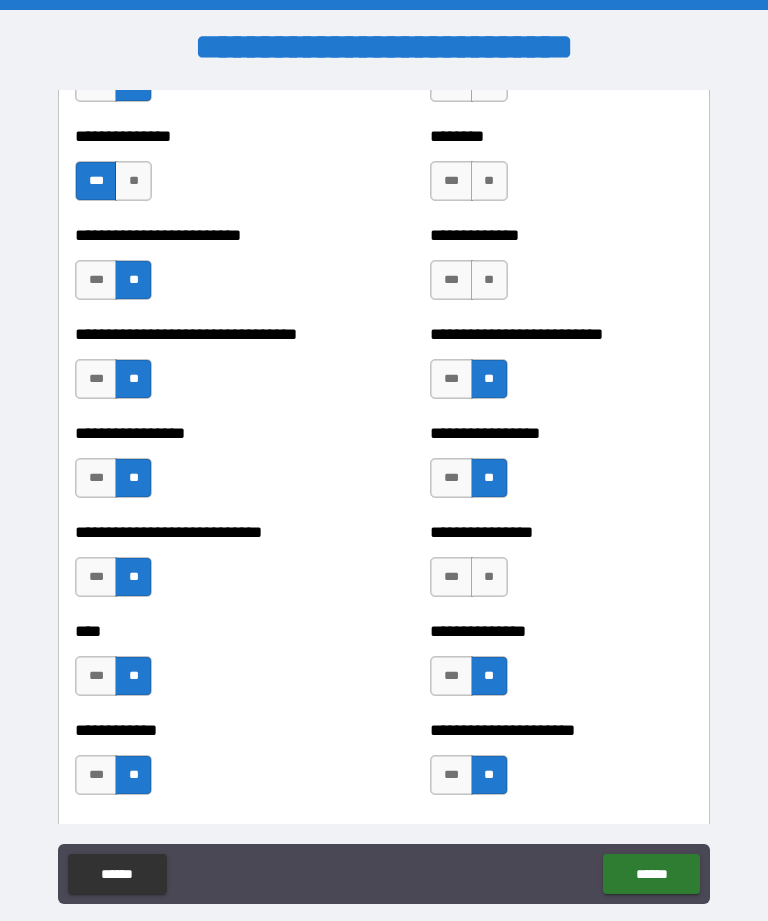 click on "**" at bounding box center (489, 280) 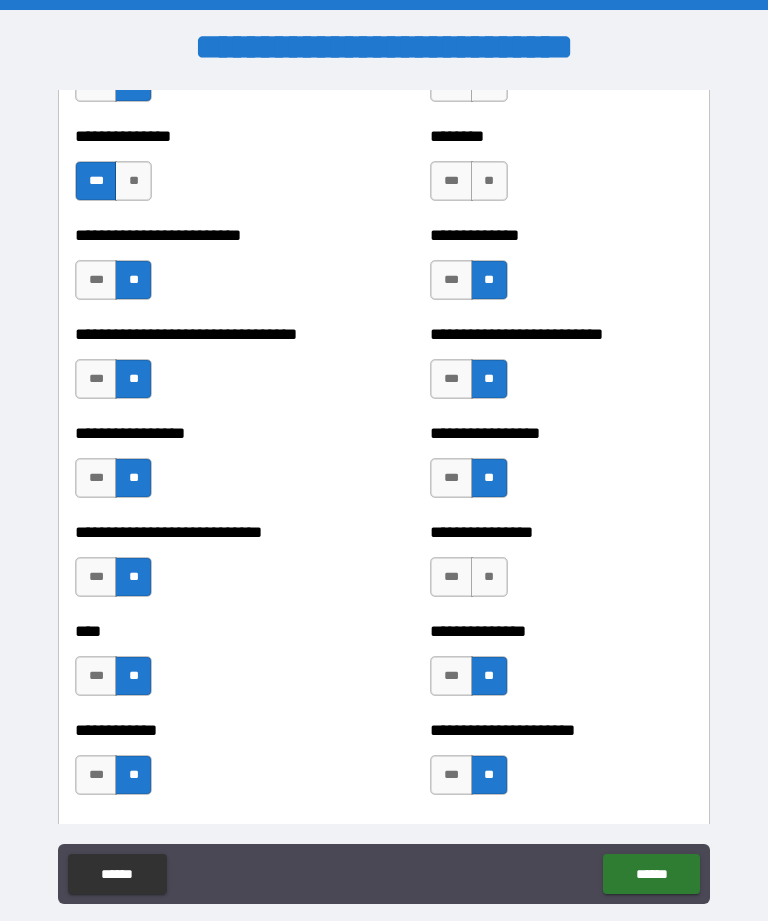 click on "**" at bounding box center (489, 181) 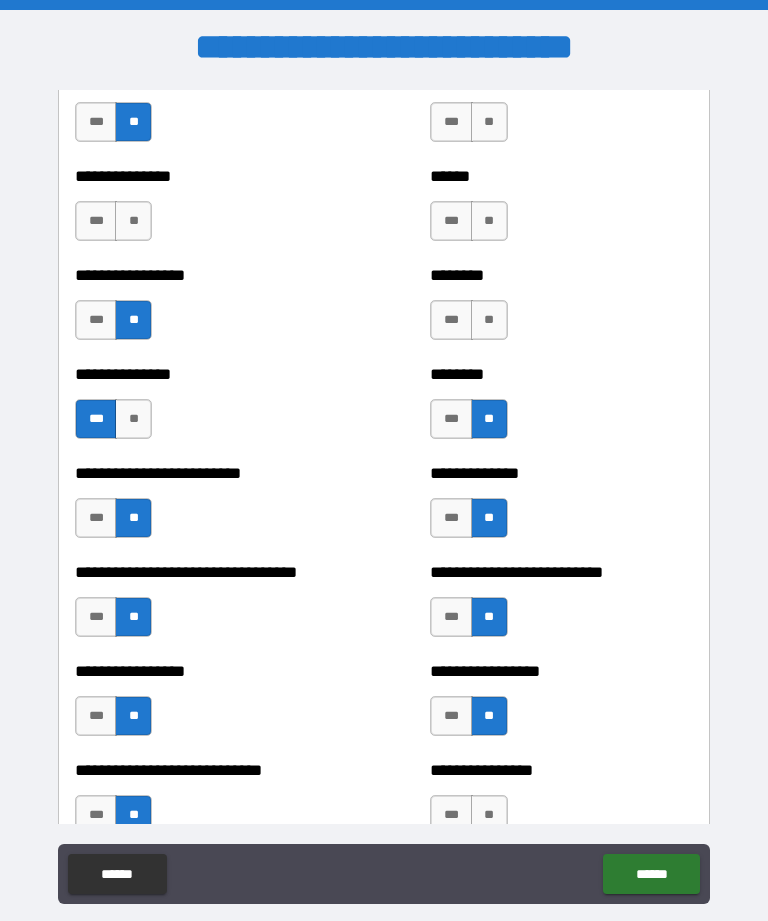 scroll, scrollTop: 1700, scrollLeft: 0, axis: vertical 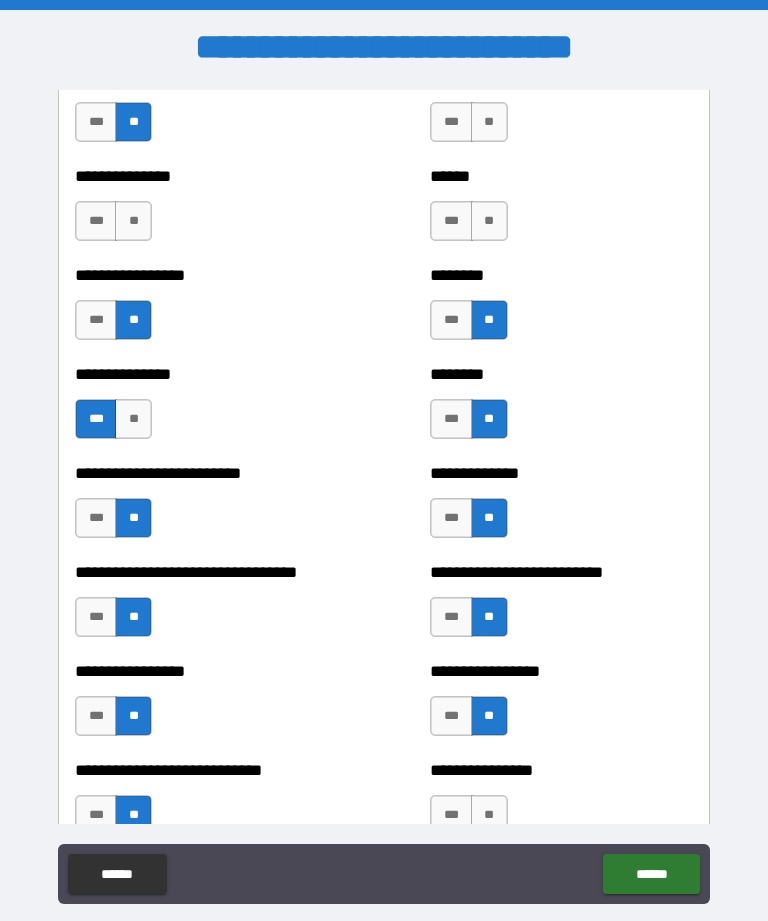 click on "**" at bounding box center [489, 221] 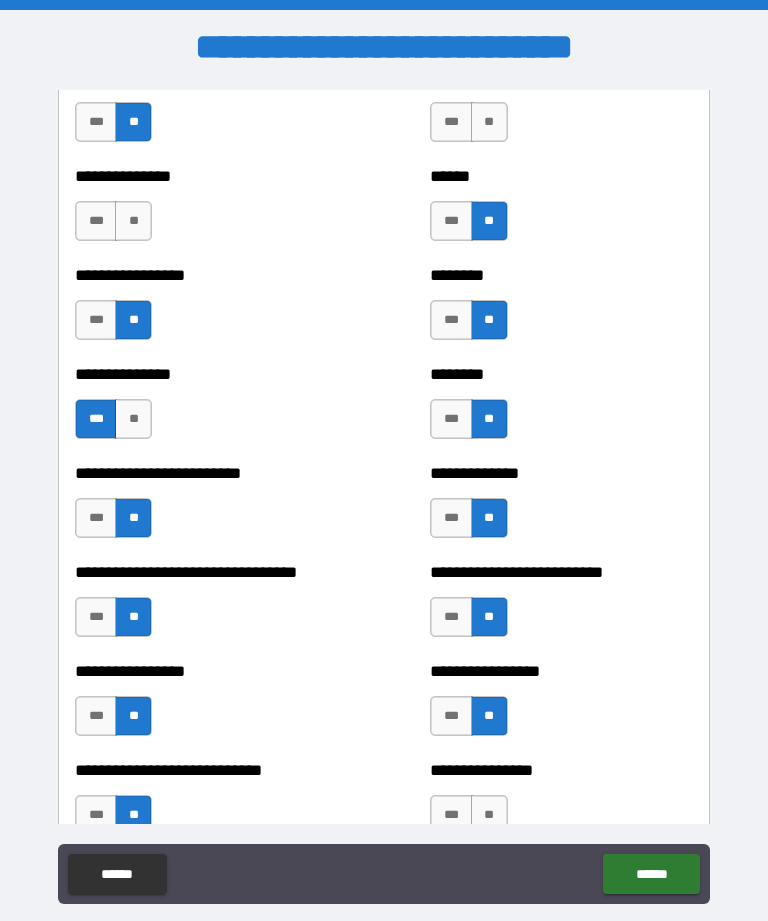 click on "**" at bounding box center (489, 122) 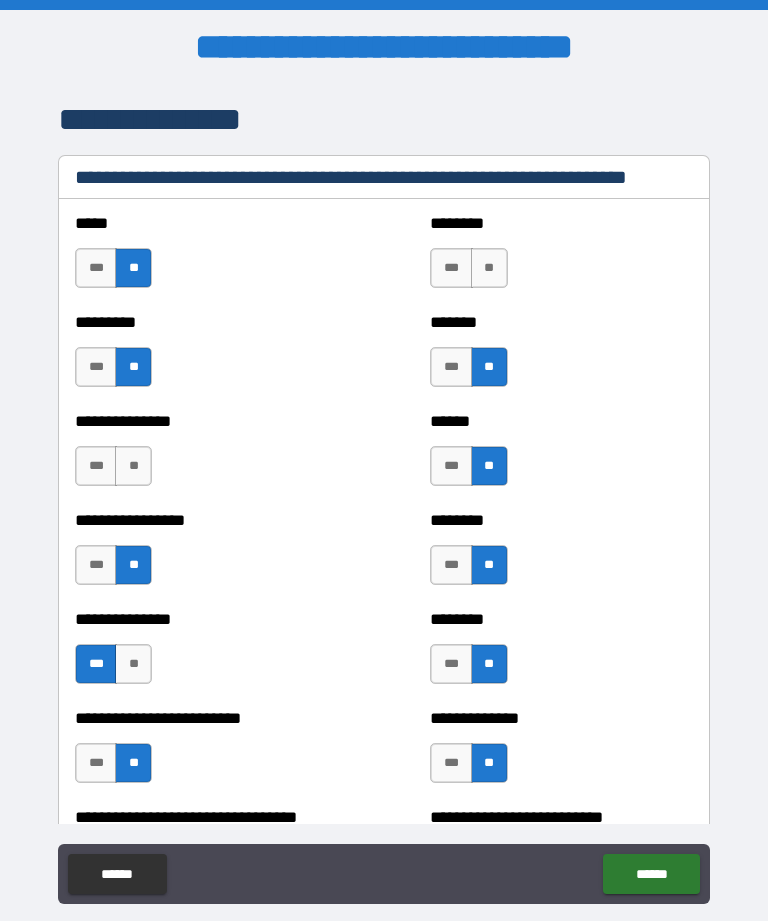 scroll, scrollTop: 1435, scrollLeft: 0, axis: vertical 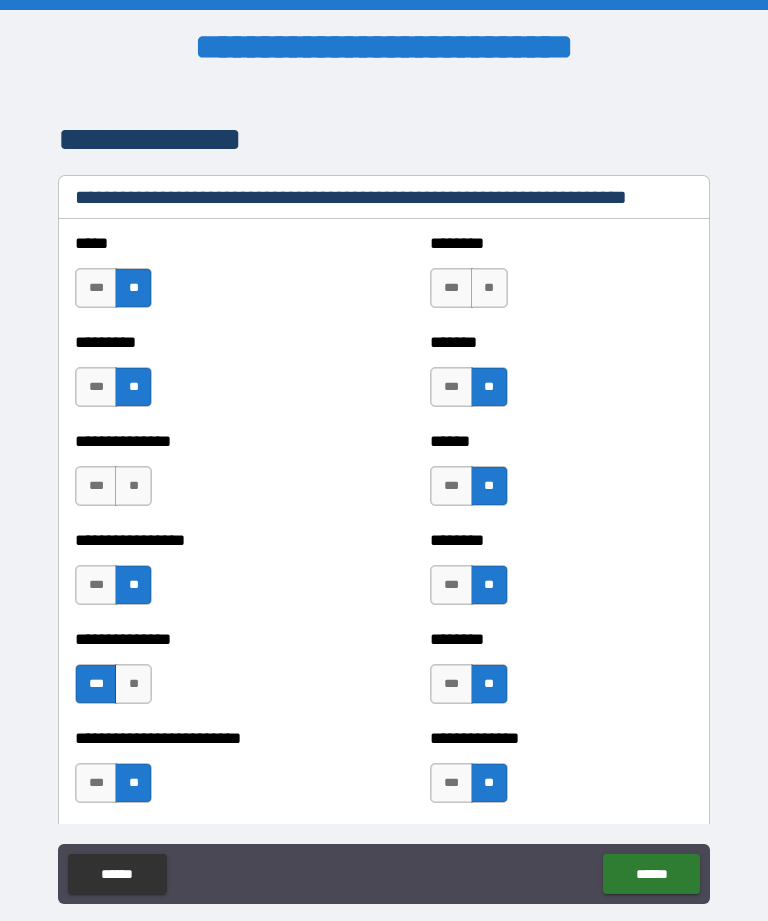 click on "**" at bounding box center (489, 288) 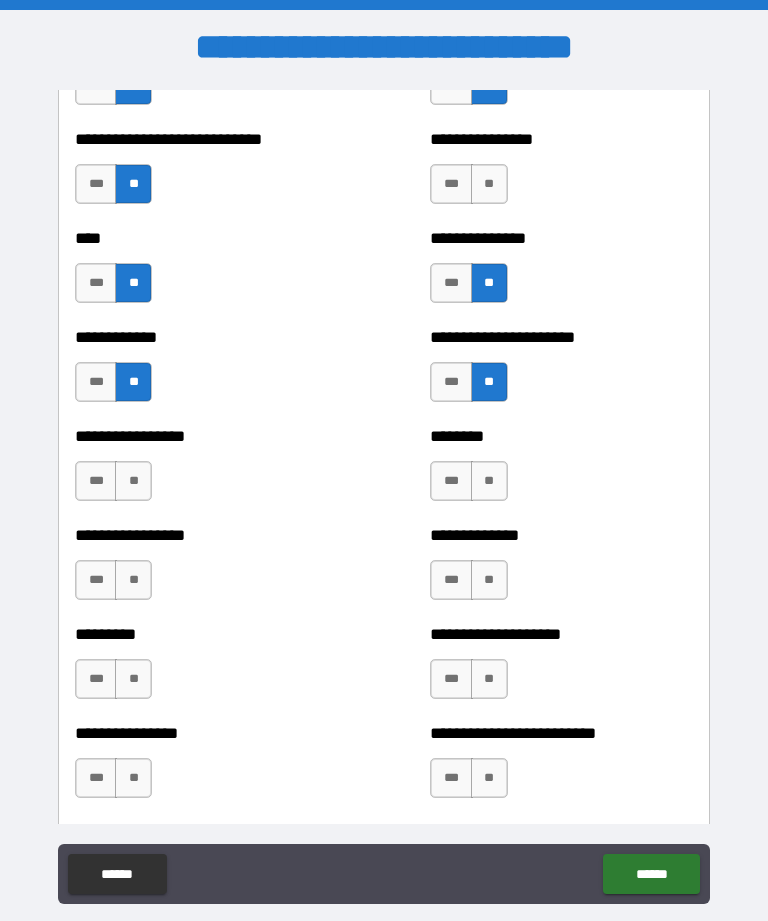 scroll, scrollTop: 2337, scrollLeft: 0, axis: vertical 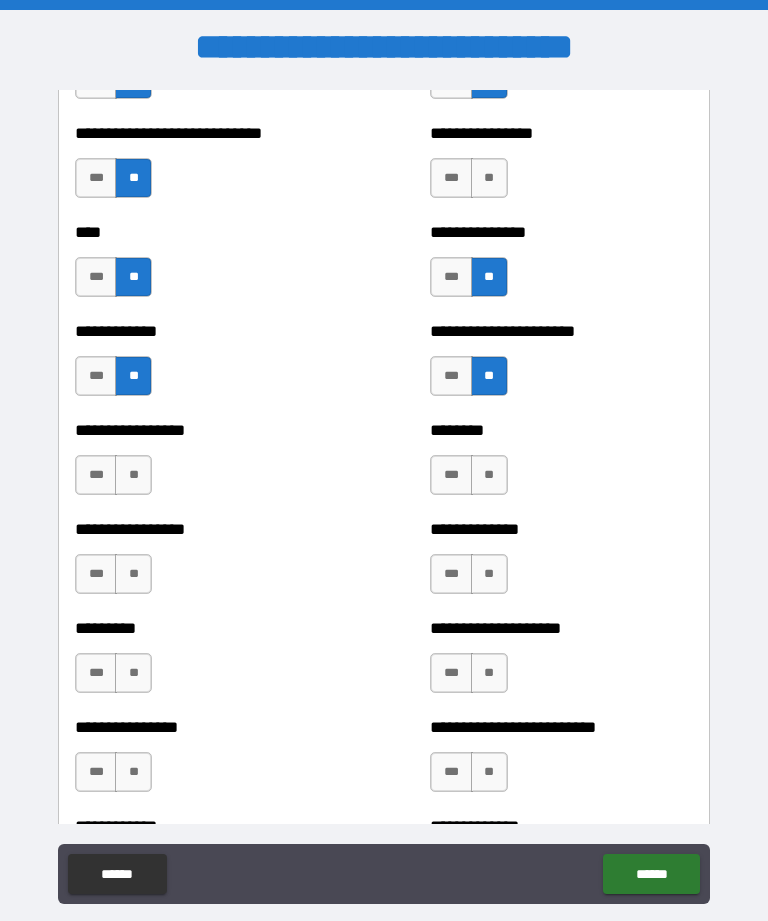 click on "**" at bounding box center (489, 178) 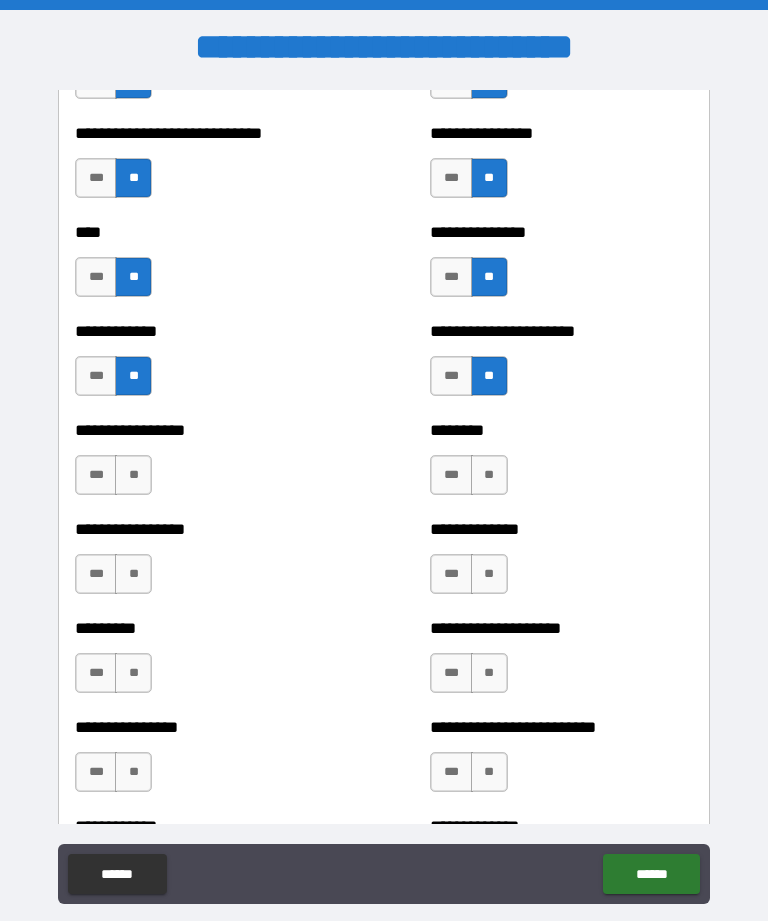 click on "**" at bounding box center [489, 475] 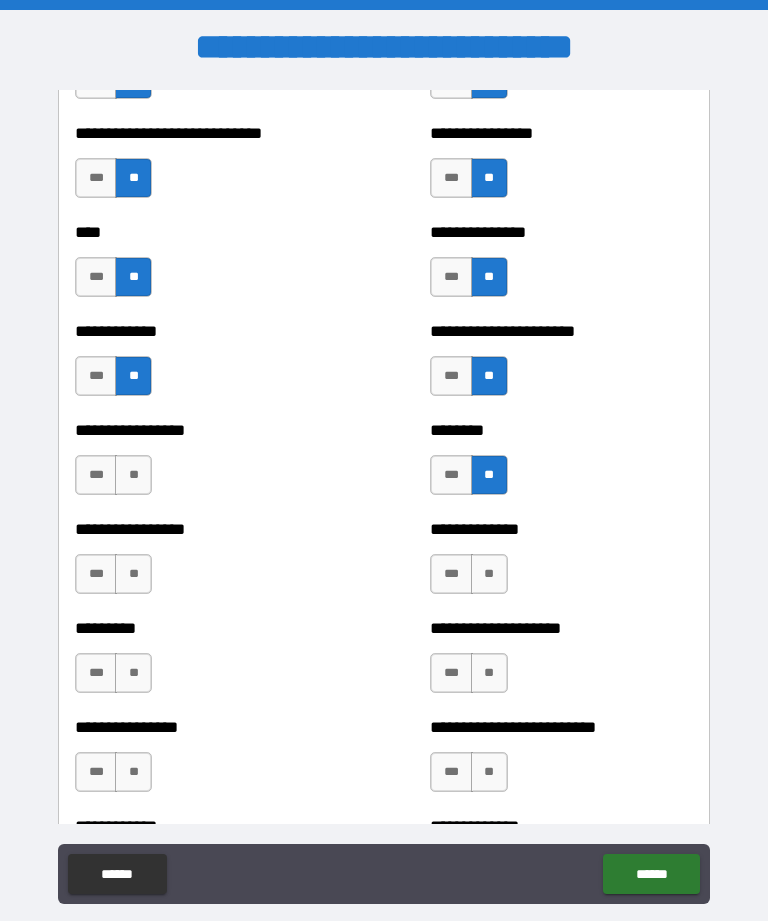 click on "**" at bounding box center (489, 574) 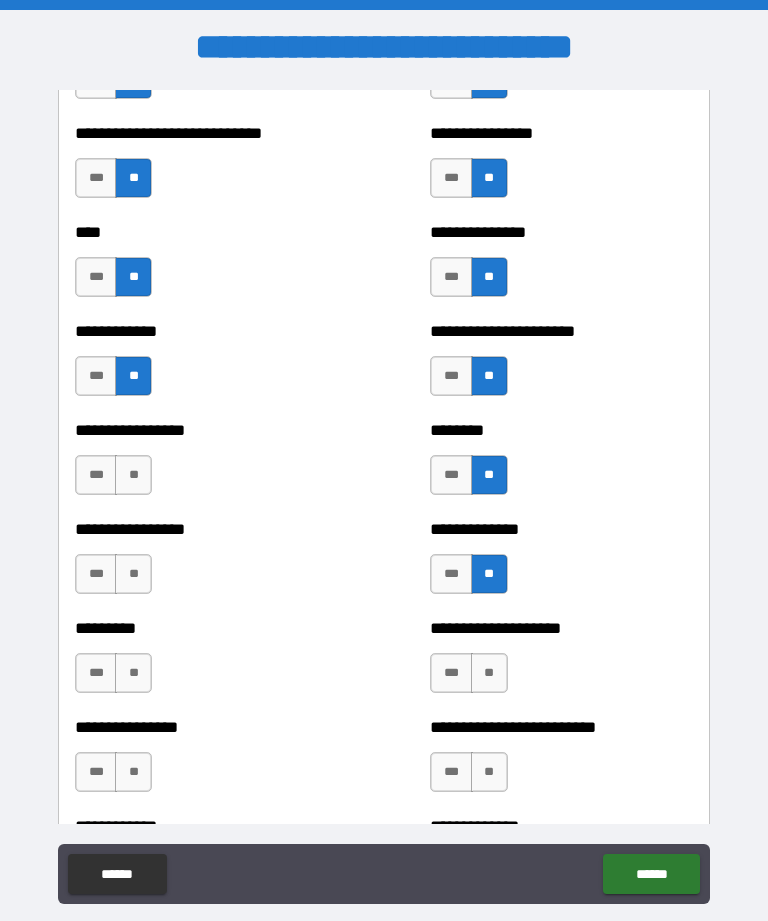 click on "**" at bounding box center (489, 673) 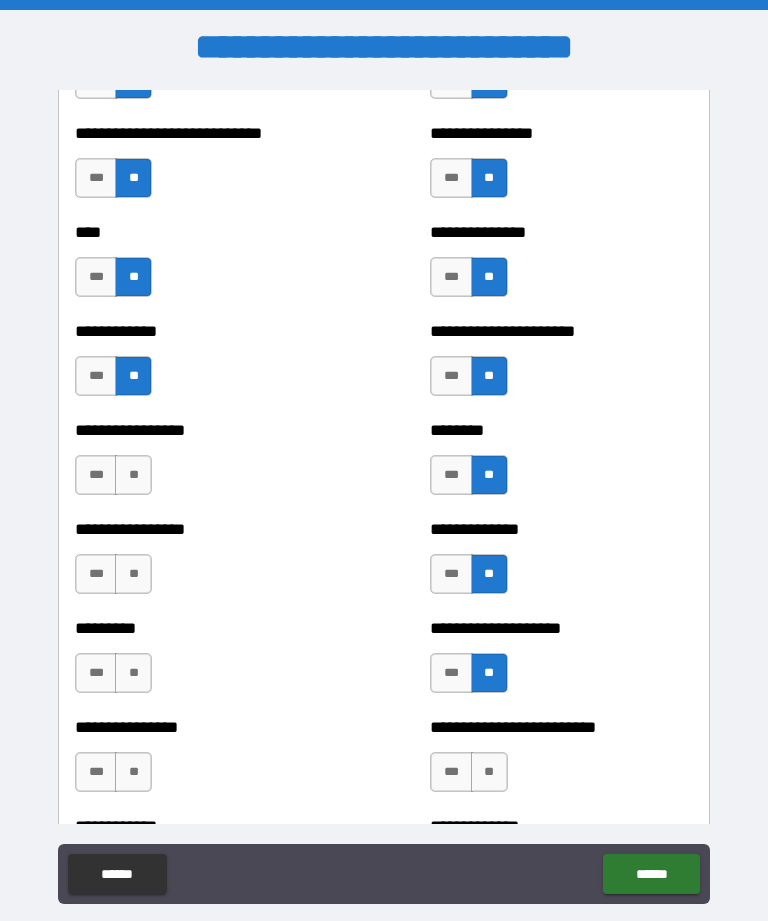 click on "**" at bounding box center (489, 772) 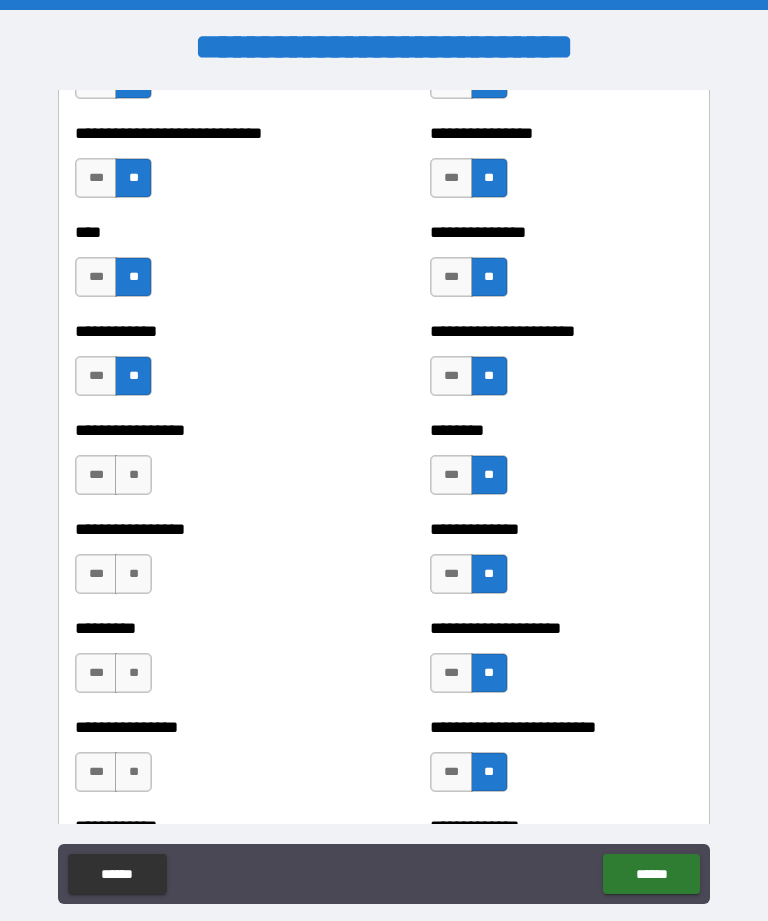 click on "**" at bounding box center [133, 772] 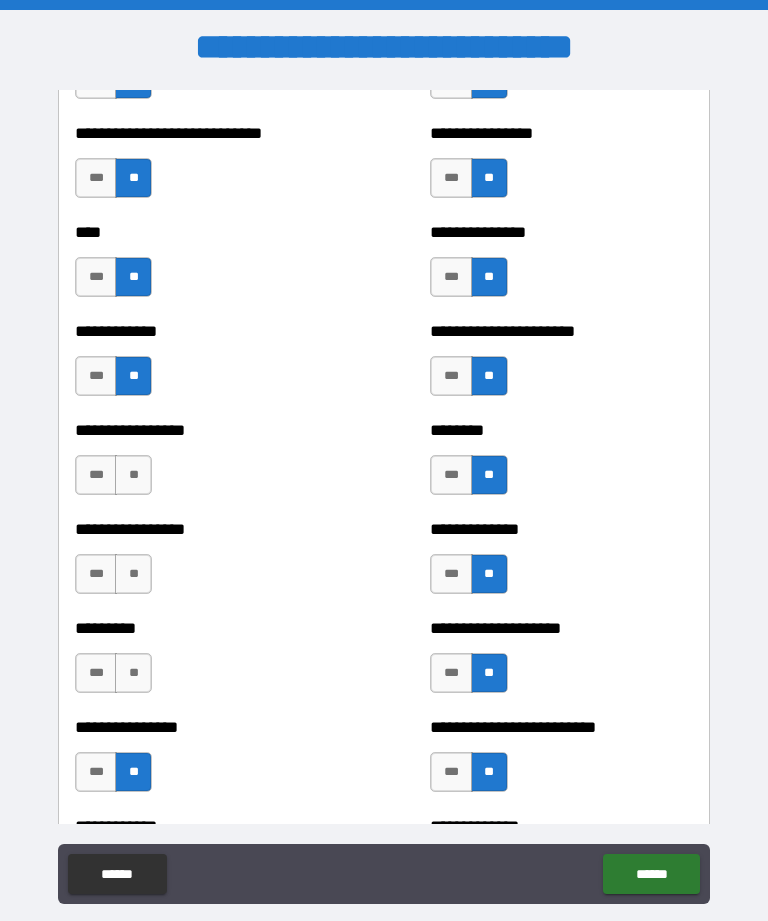 click on "**" at bounding box center [133, 673] 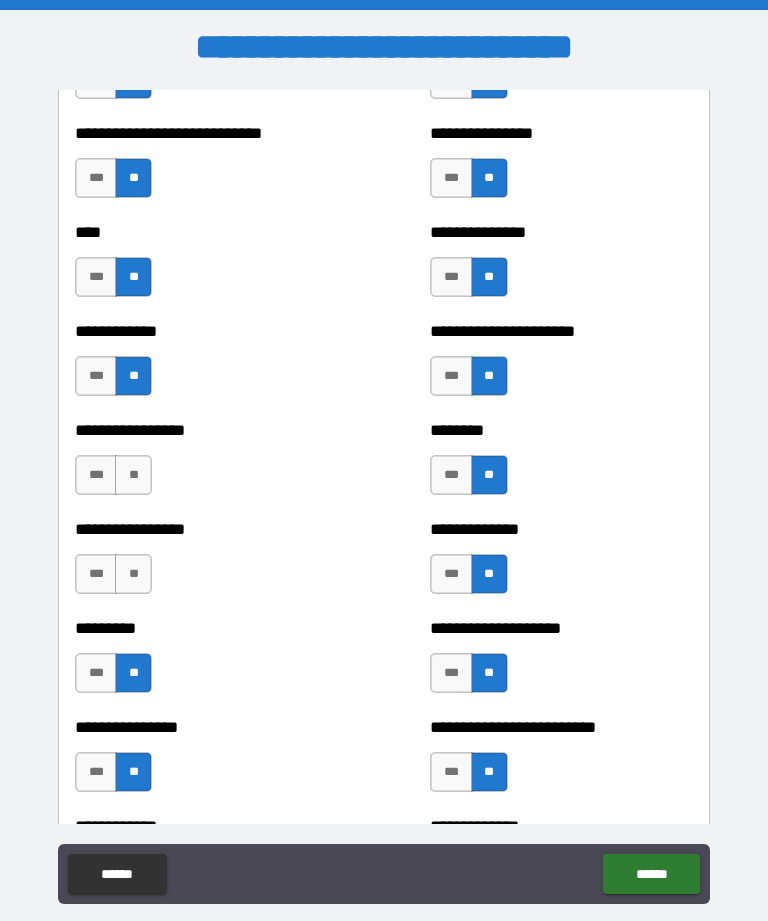 click on "**" at bounding box center [133, 574] 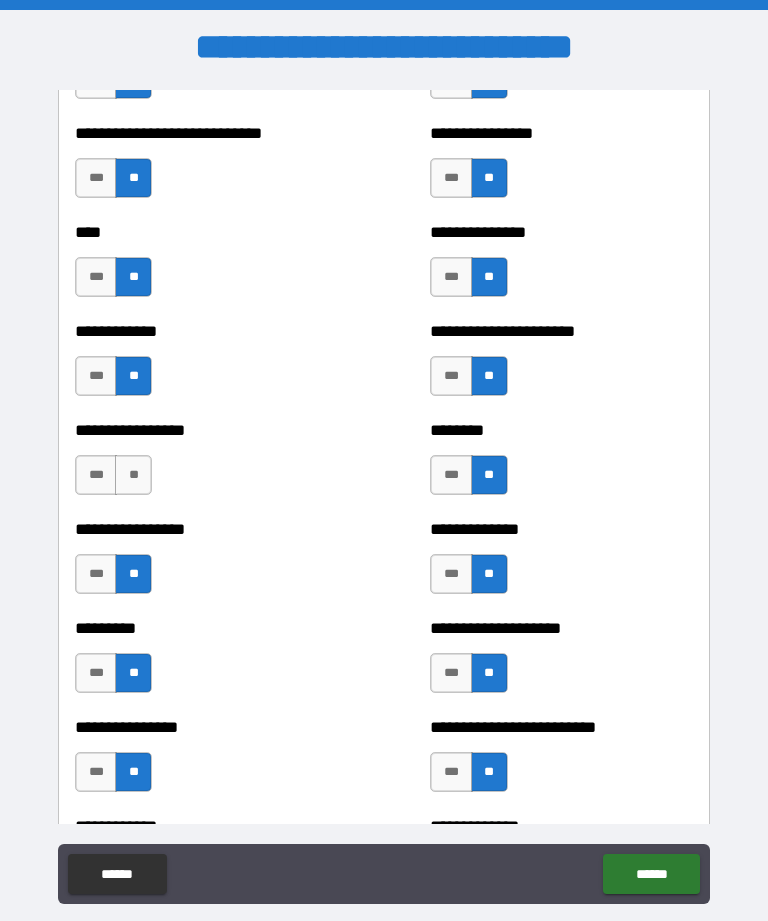 click on "**" at bounding box center (133, 475) 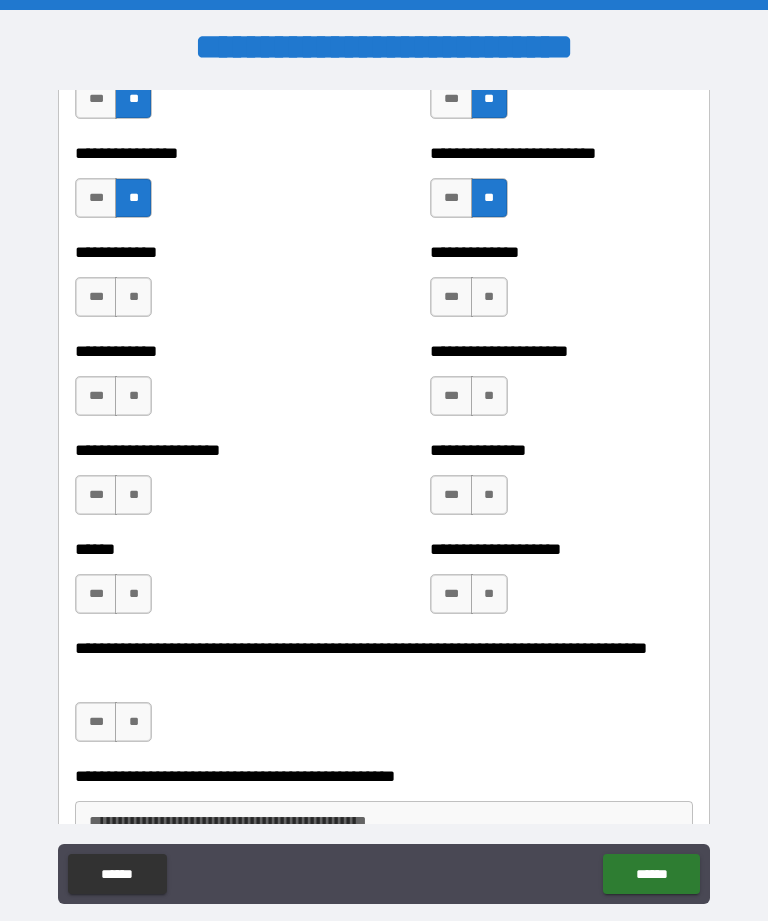 scroll, scrollTop: 2923, scrollLeft: 0, axis: vertical 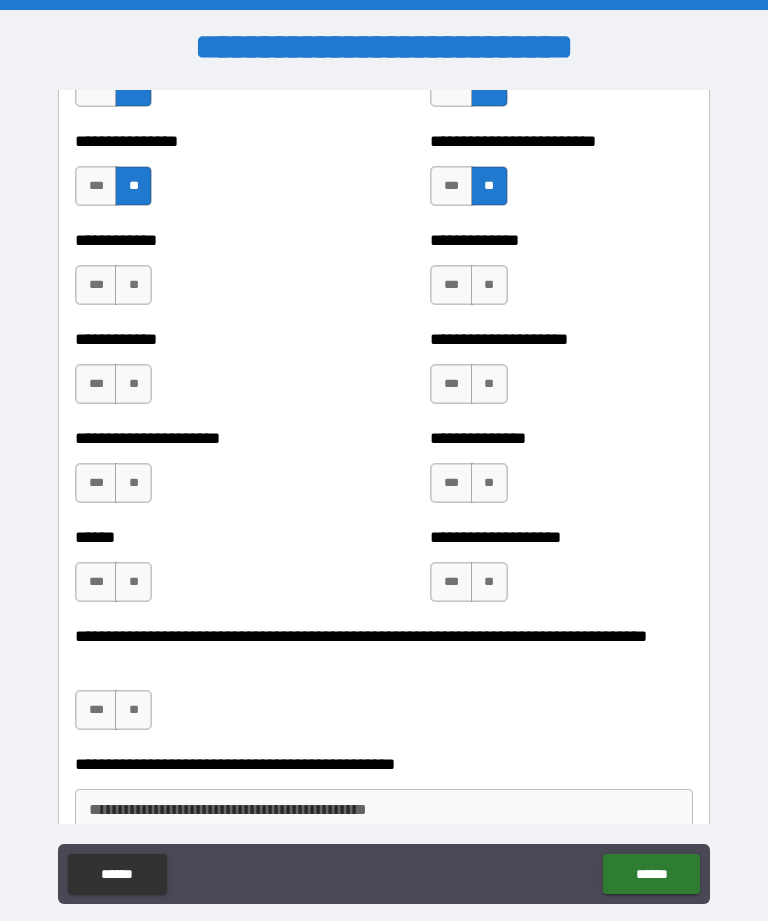 click on "**" at bounding box center [489, 285] 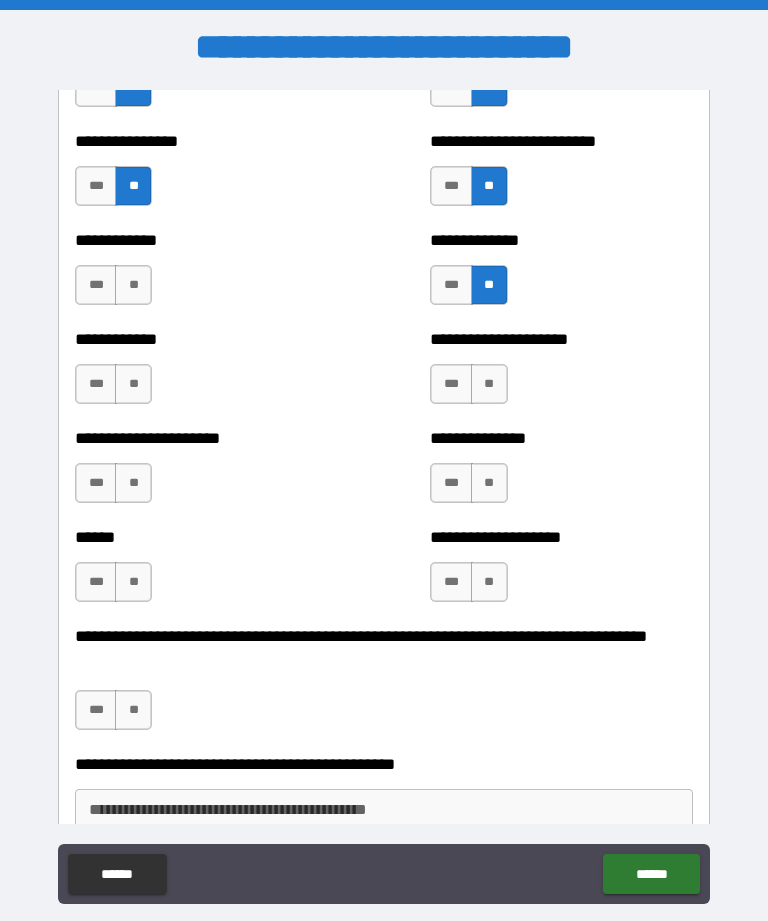 click on "**" at bounding box center (489, 384) 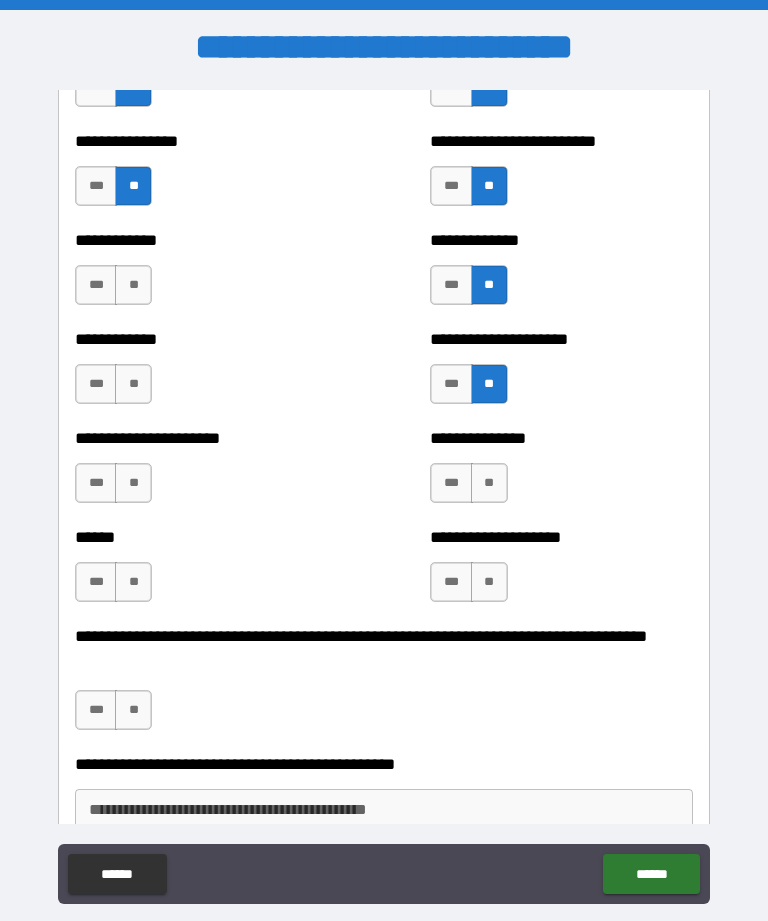 click on "**" at bounding box center [489, 483] 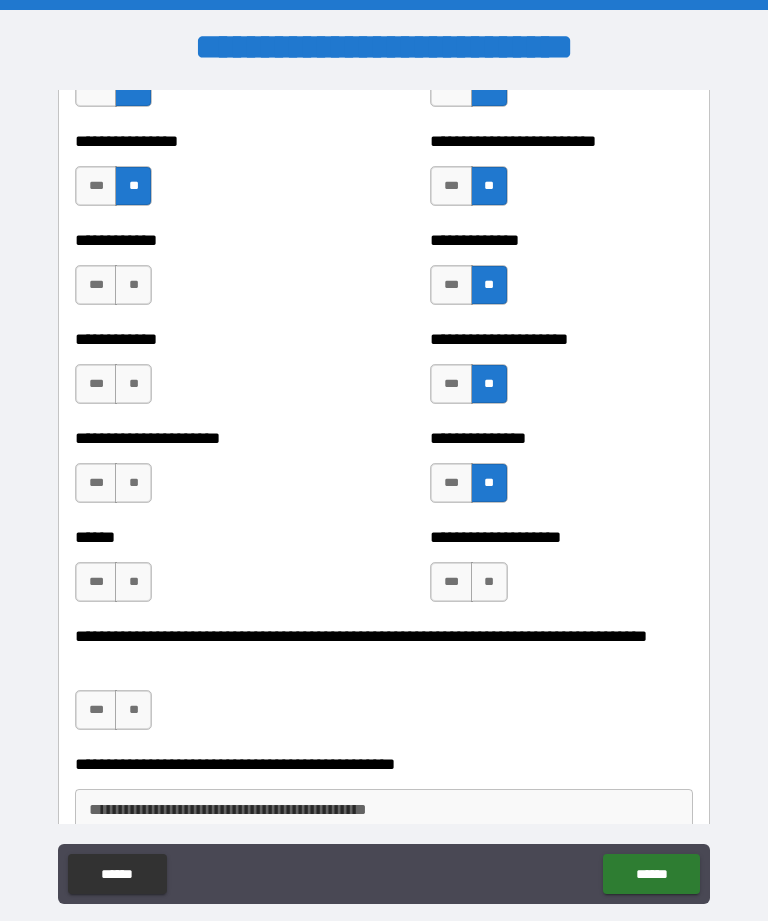 click on "**" at bounding box center (489, 582) 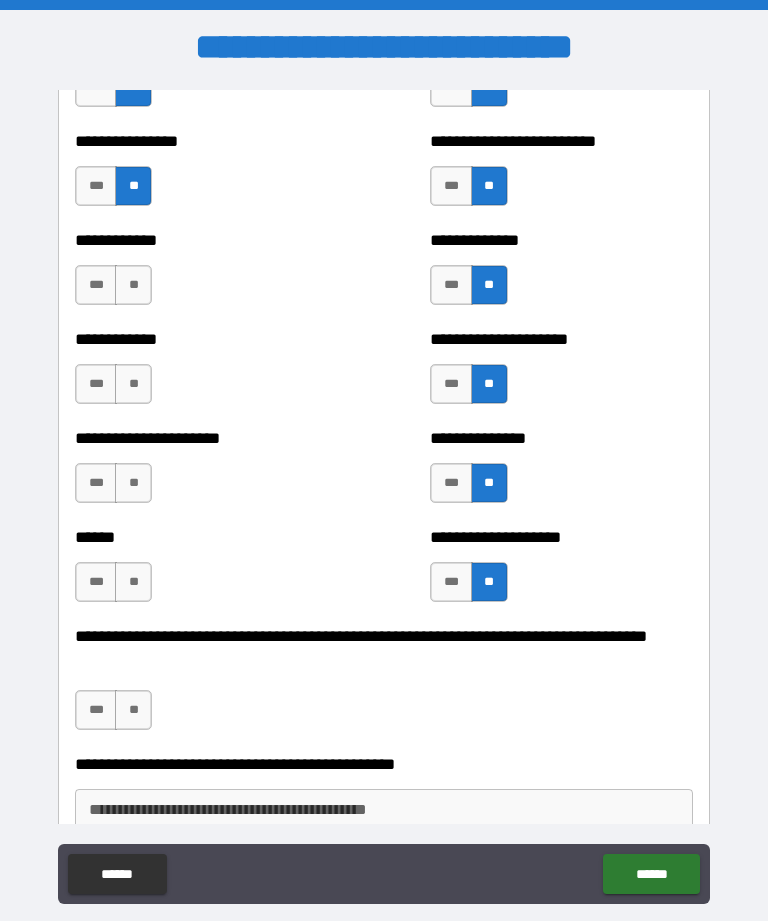 click on "**" at bounding box center (133, 285) 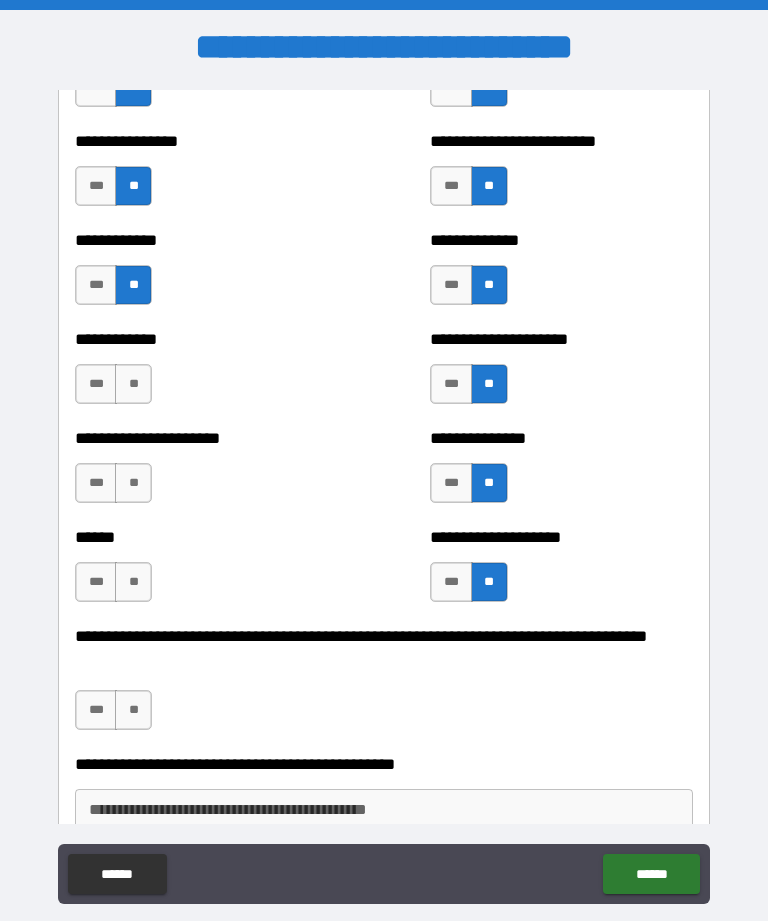 click on "**" at bounding box center [133, 384] 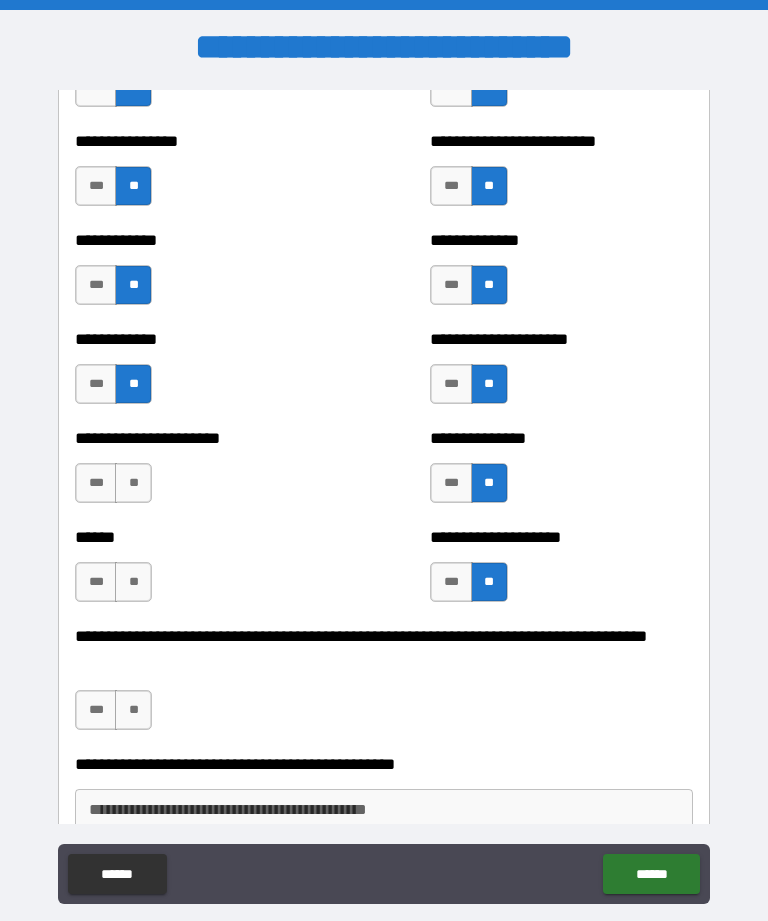 click on "**" at bounding box center [133, 483] 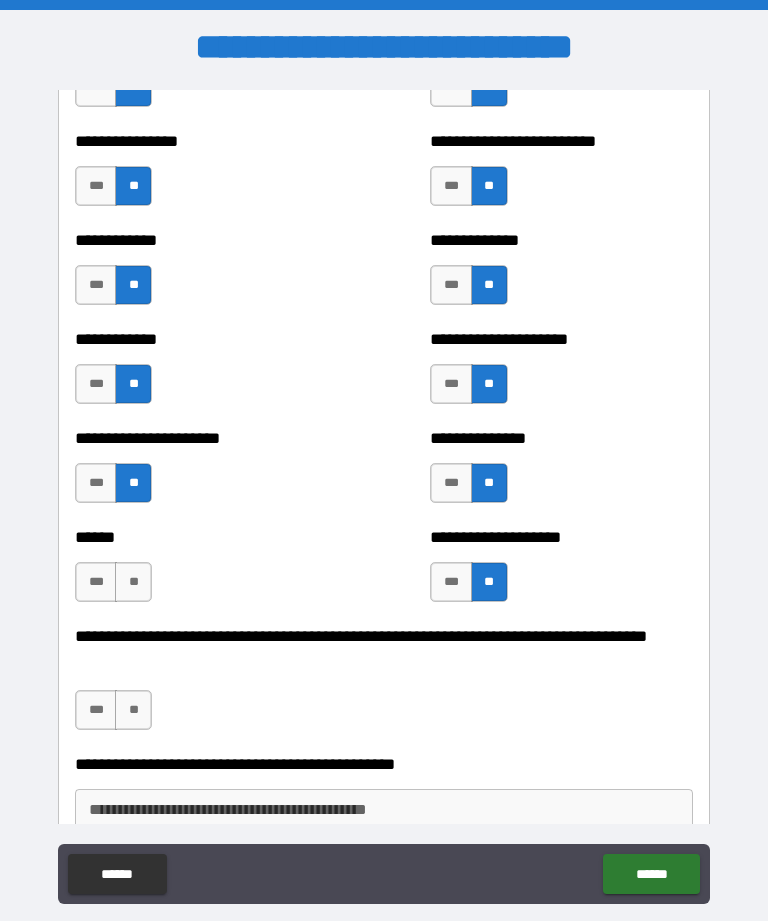 click on "**" at bounding box center (133, 582) 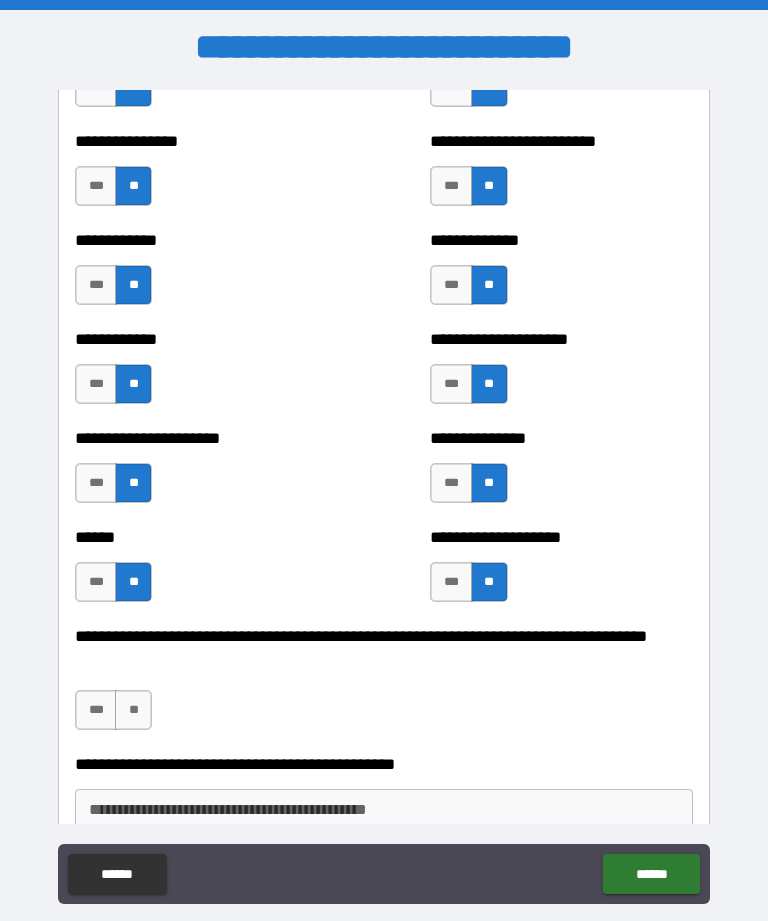 click on "**" at bounding box center (133, 710) 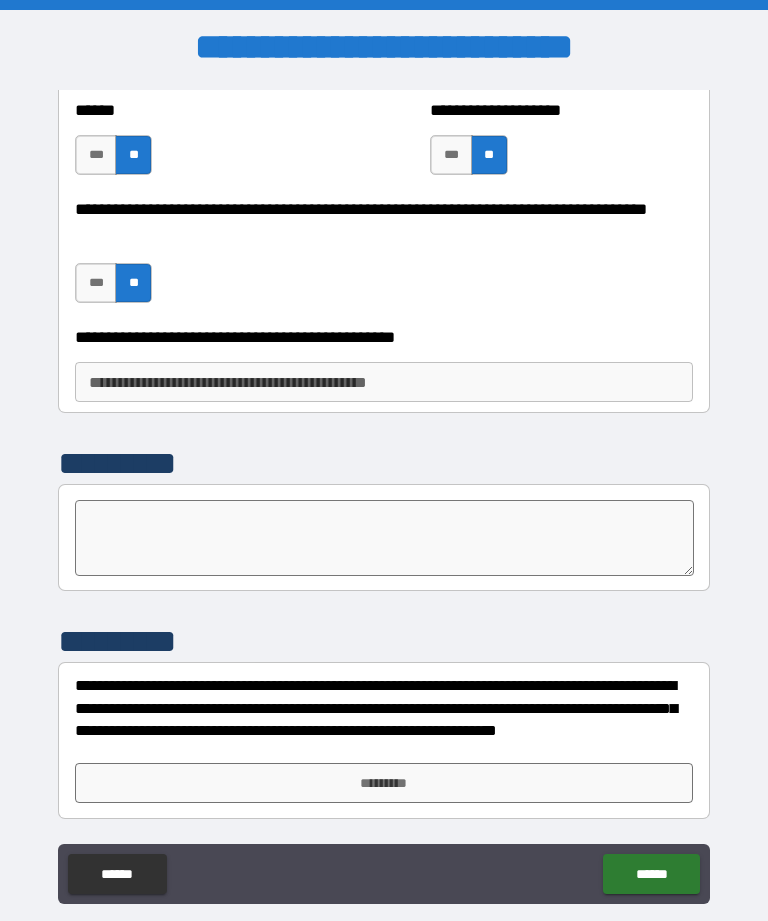 scroll, scrollTop: 3350, scrollLeft: 0, axis: vertical 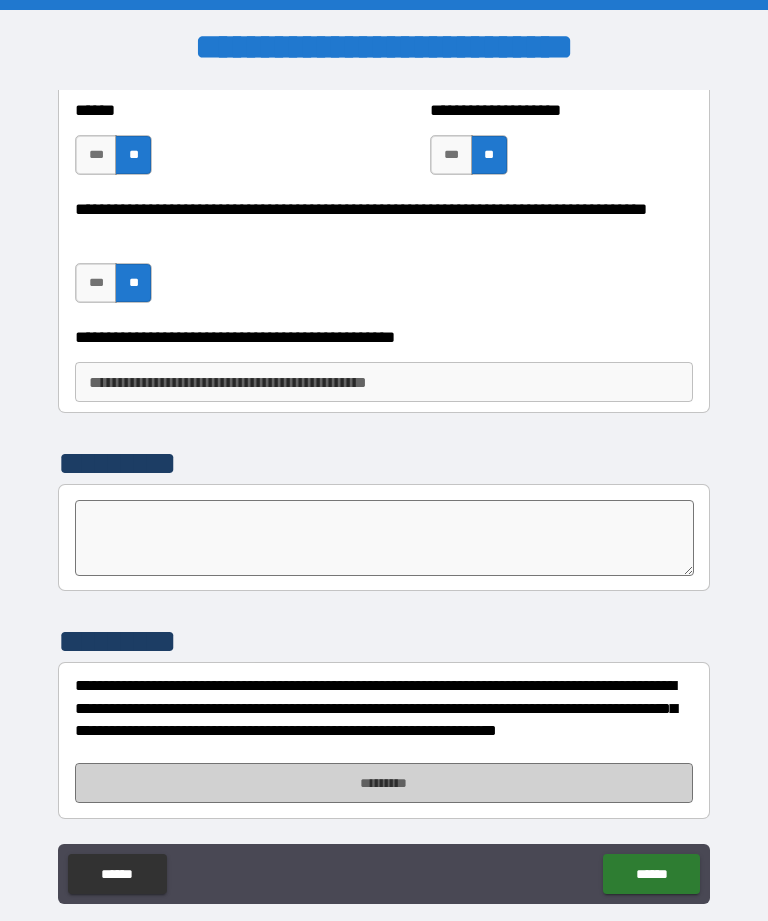 click on "*********" at bounding box center [384, 783] 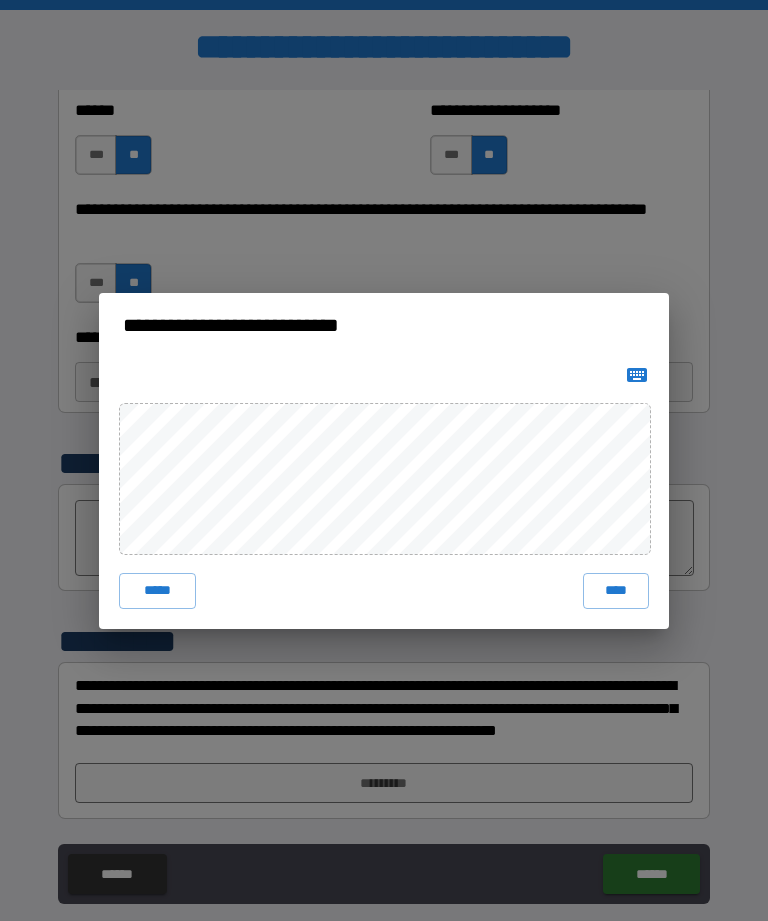 click on "****" at bounding box center [616, 591] 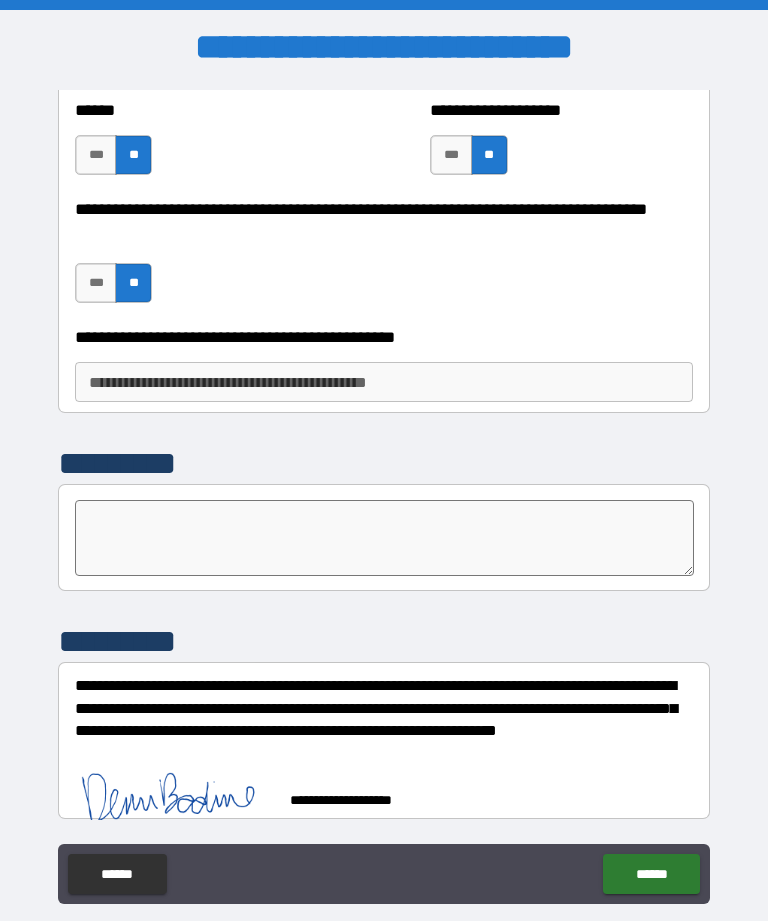scroll, scrollTop: 3340, scrollLeft: 0, axis: vertical 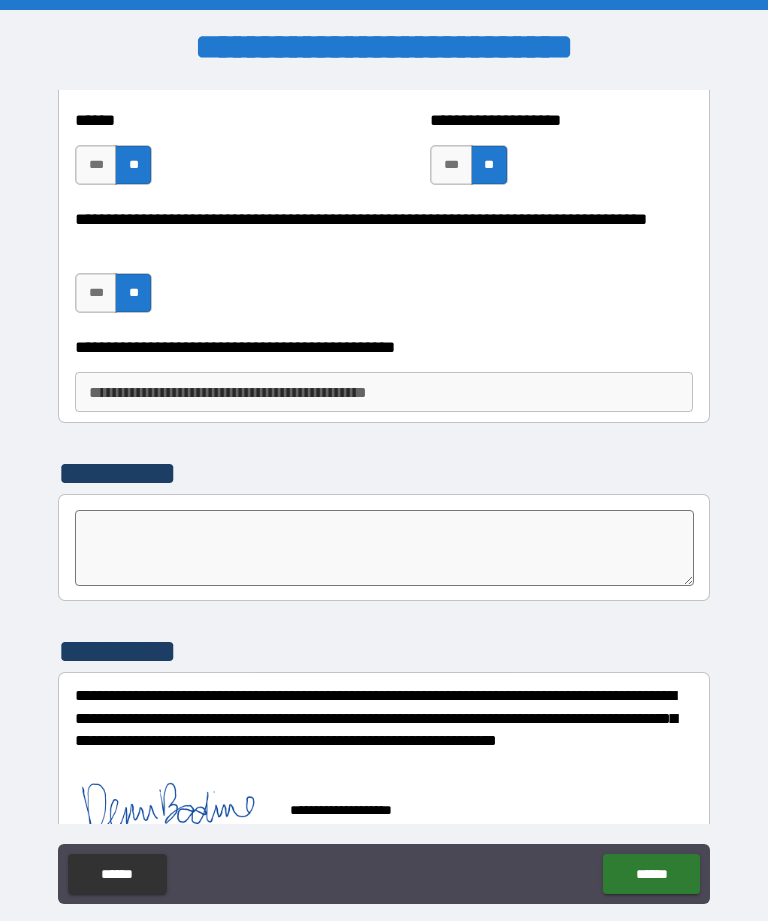 click on "******" at bounding box center (651, 874) 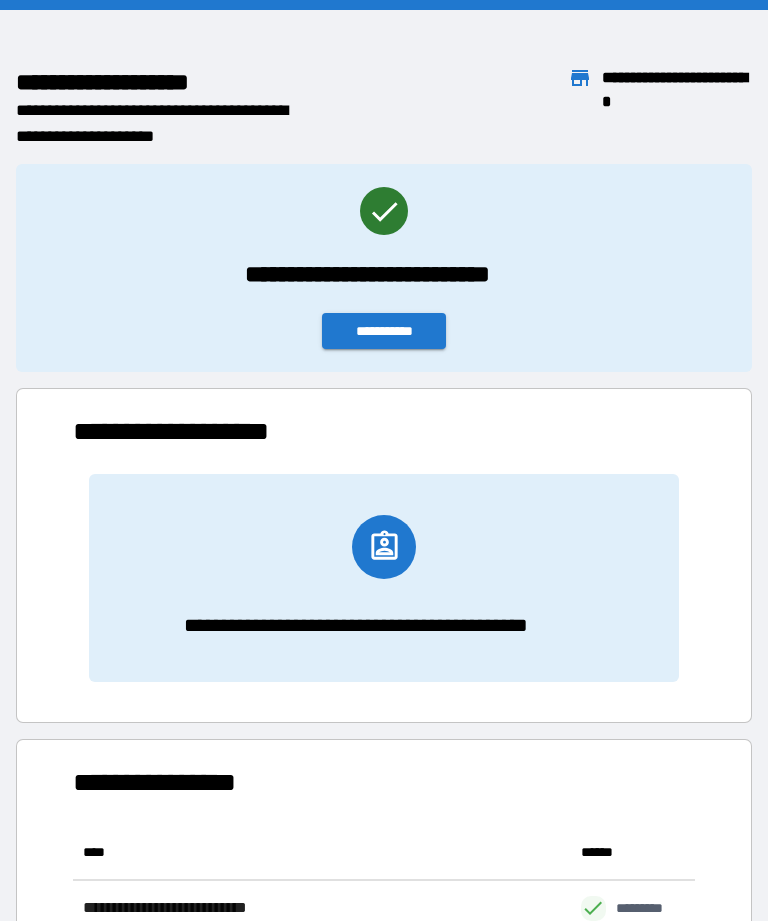scroll, scrollTop: 1, scrollLeft: 1, axis: both 